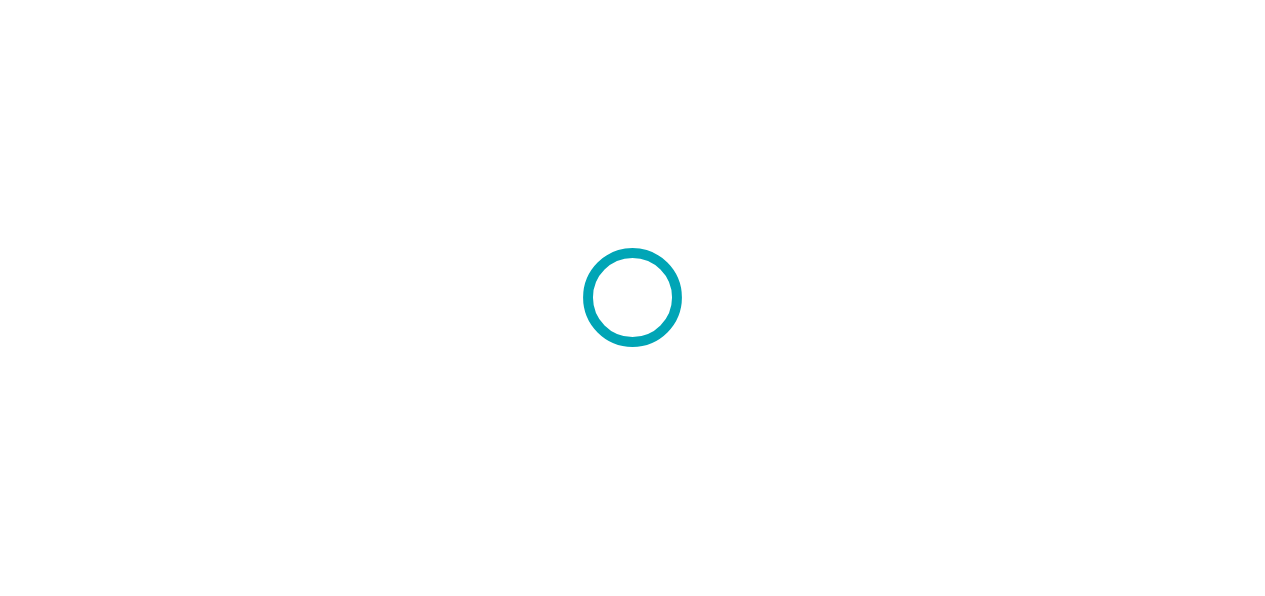 scroll, scrollTop: 0, scrollLeft: 0, axis: both 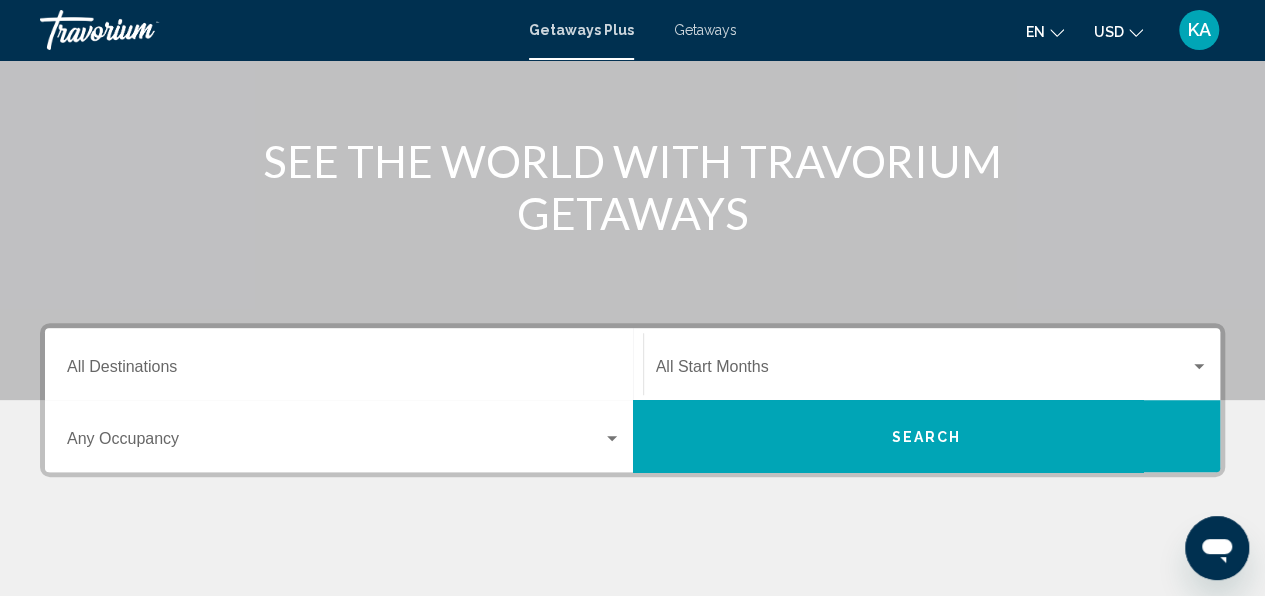 click on "Getaways" at bounding box center (705, 30) 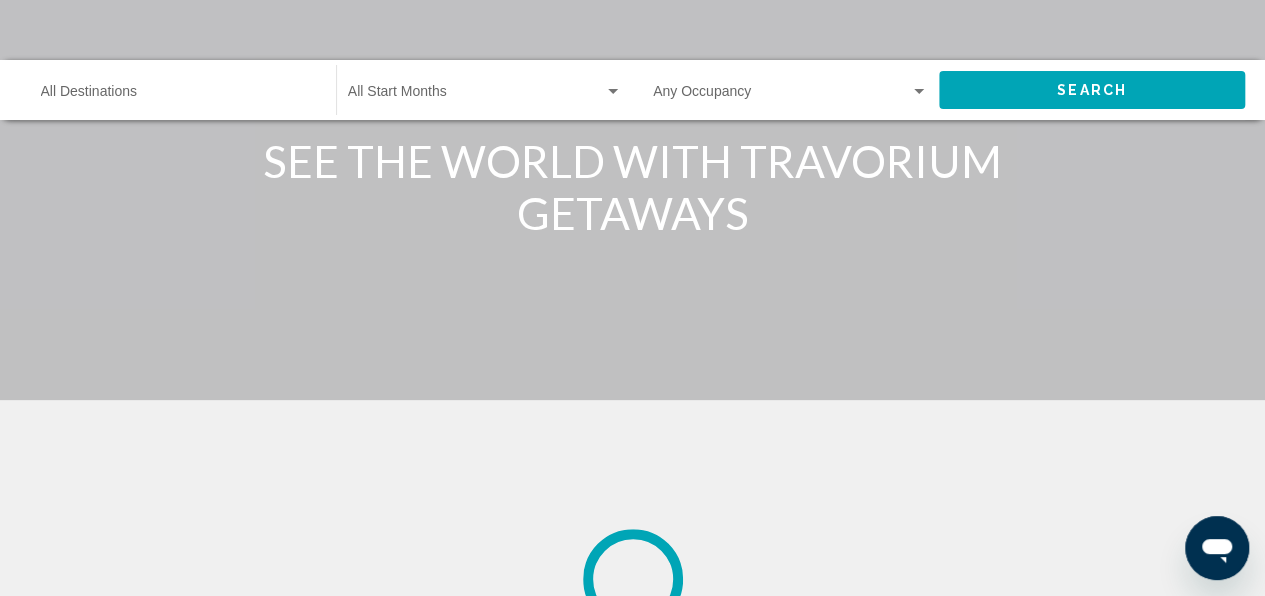 scroll, scrollTop: 0, scrollLeft: 0, axis: both 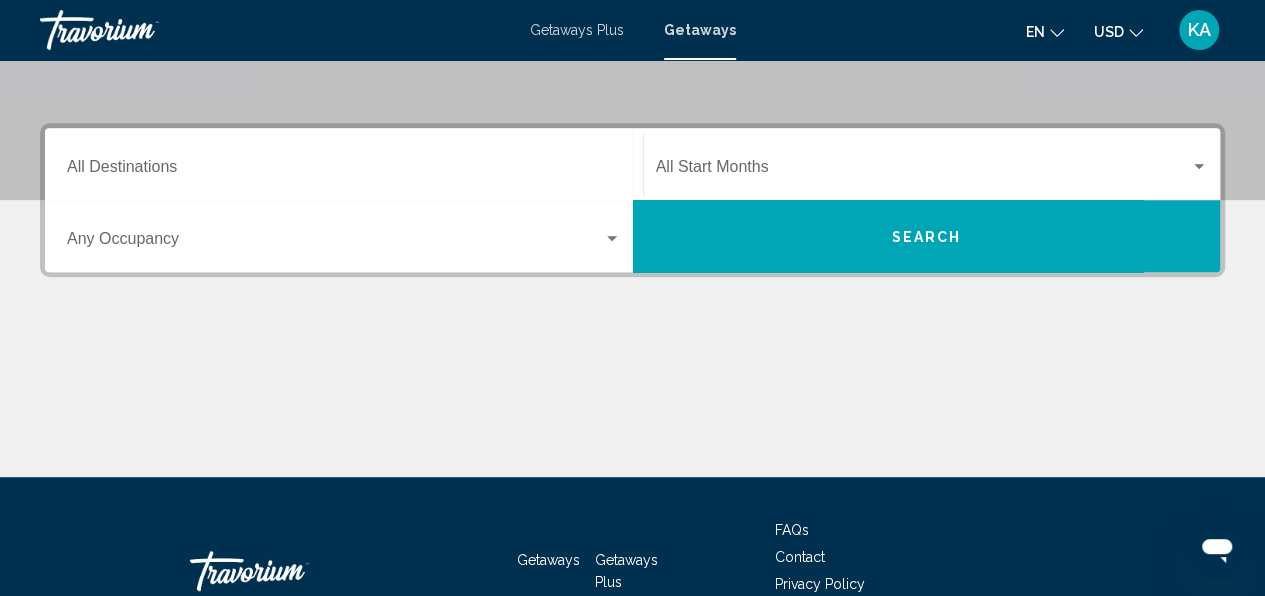 click on "Destination All Destinations" at bounding box center [344, 164] 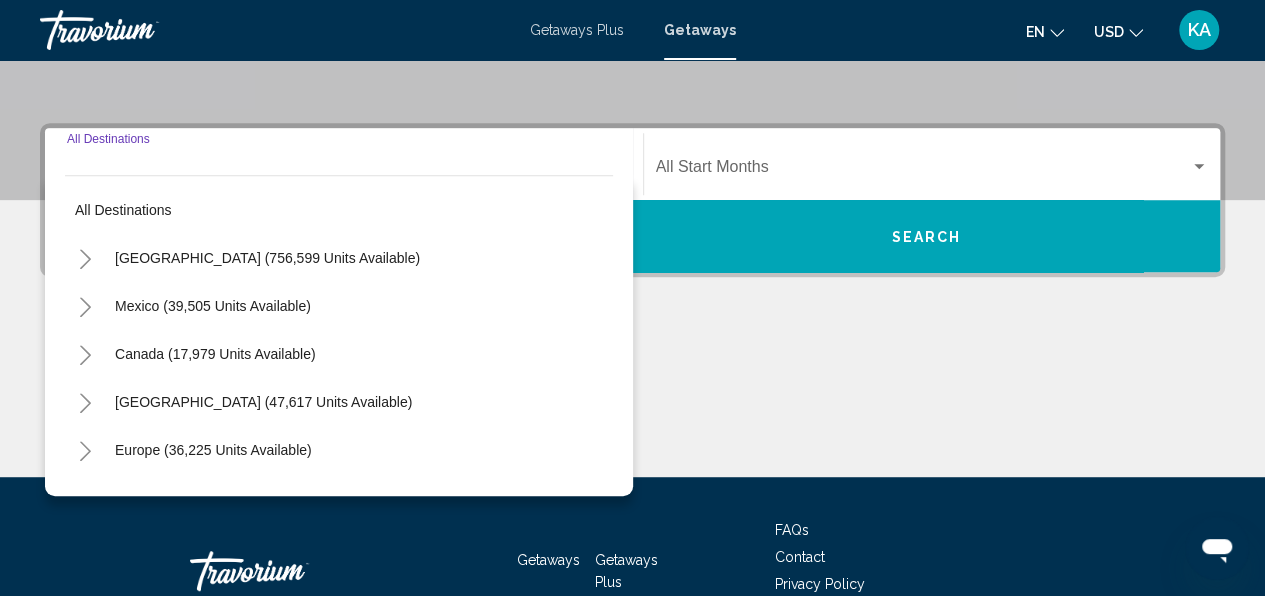 scroll, scrollTop: 458, scrollLeft: 0, axis: vertical 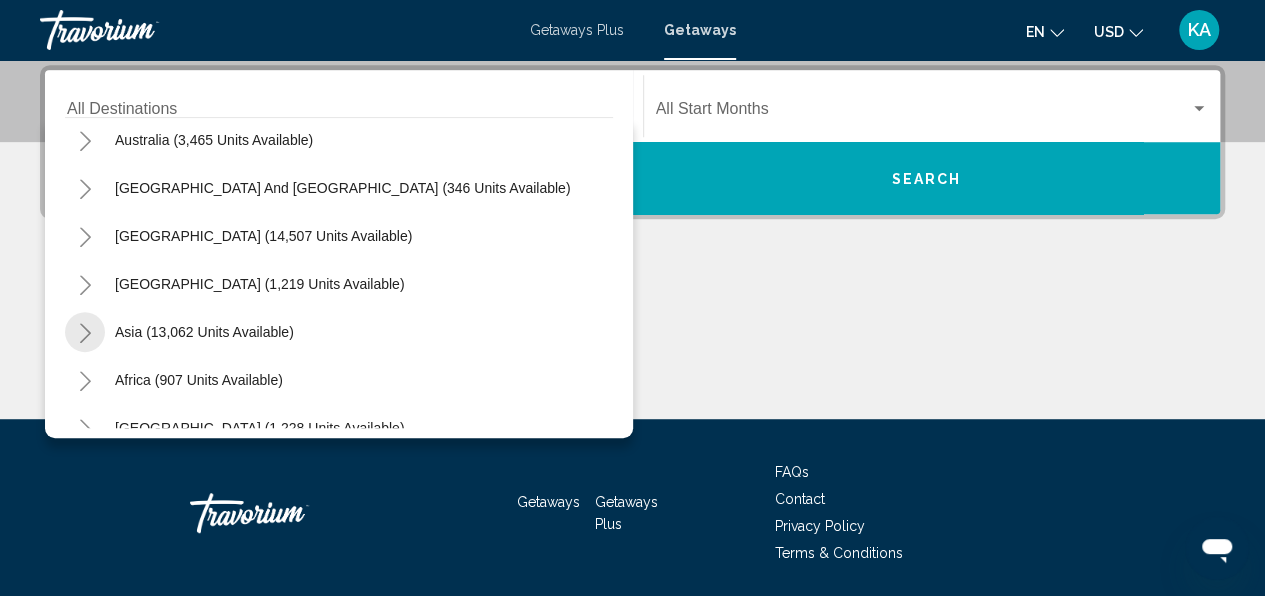 click 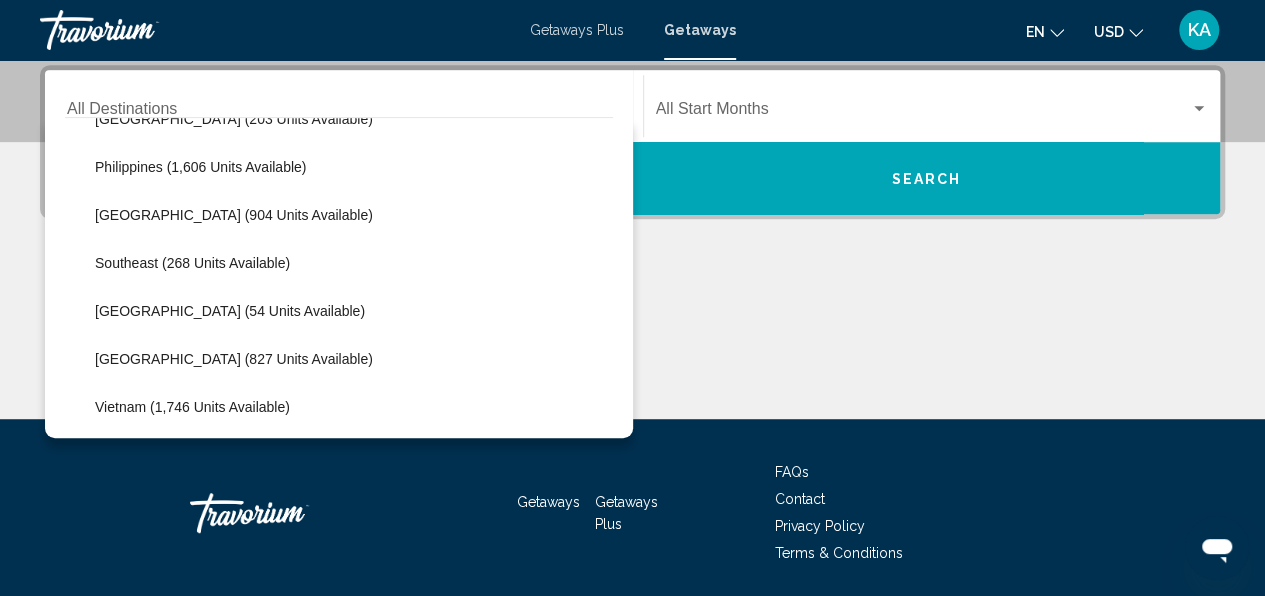 scroll, scrollTop: 900, scrollLeft: 0, axis: vertical 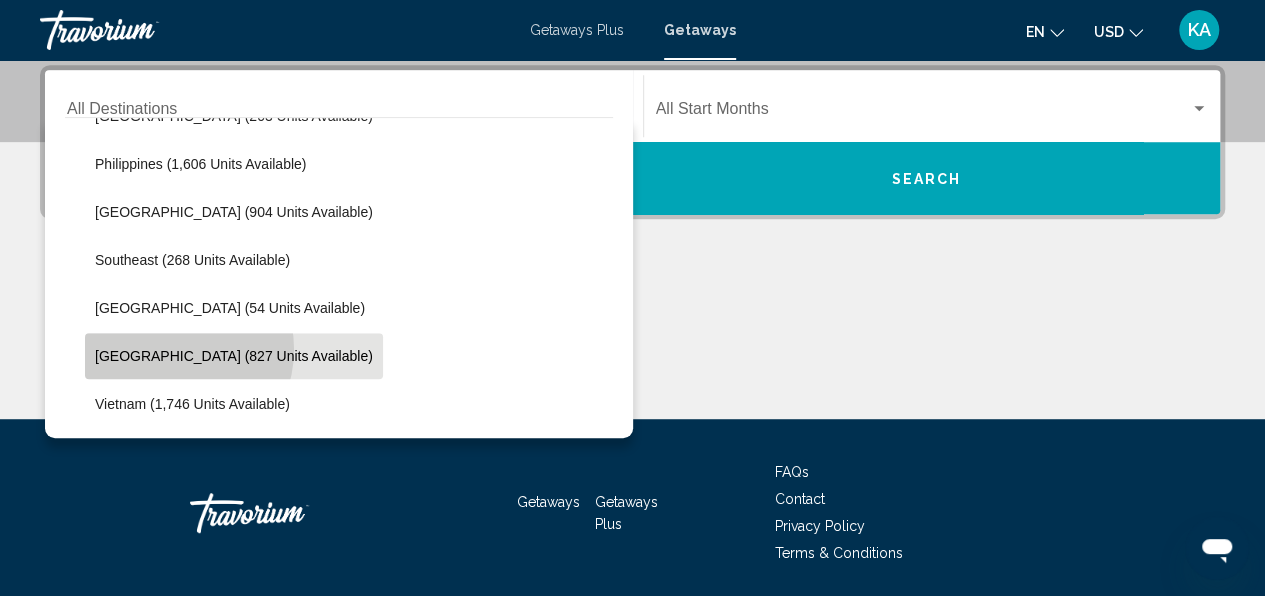 click on "Thailand (827 units available)" 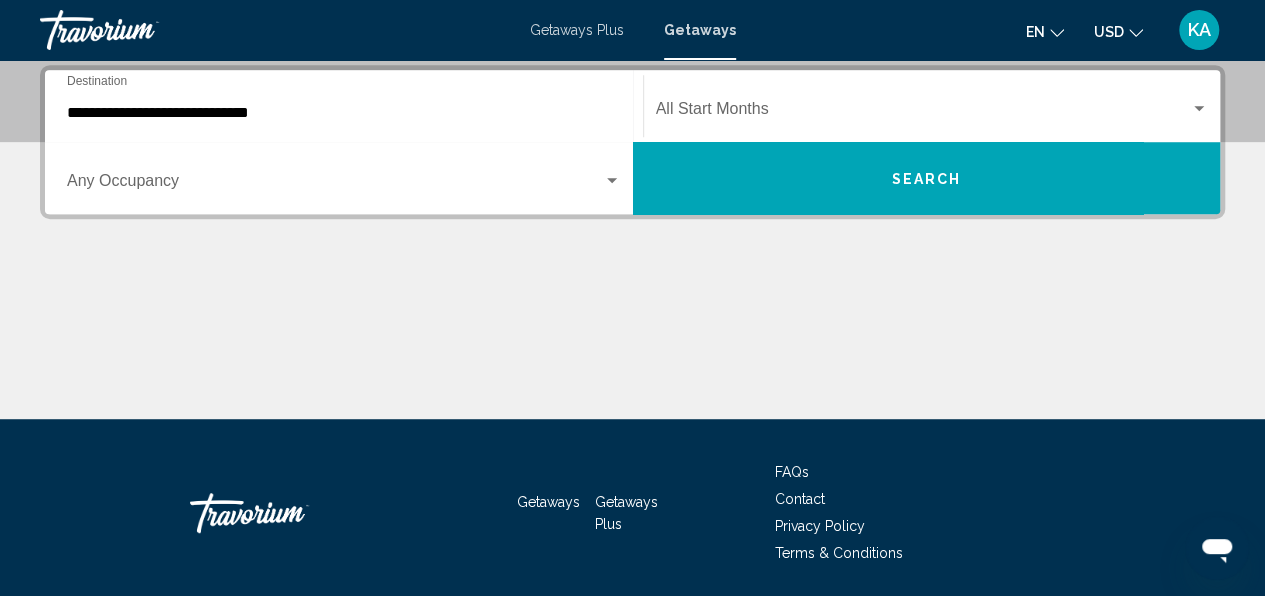click on "Occupancy Any Occupancy" at bounding box center (344, 178) 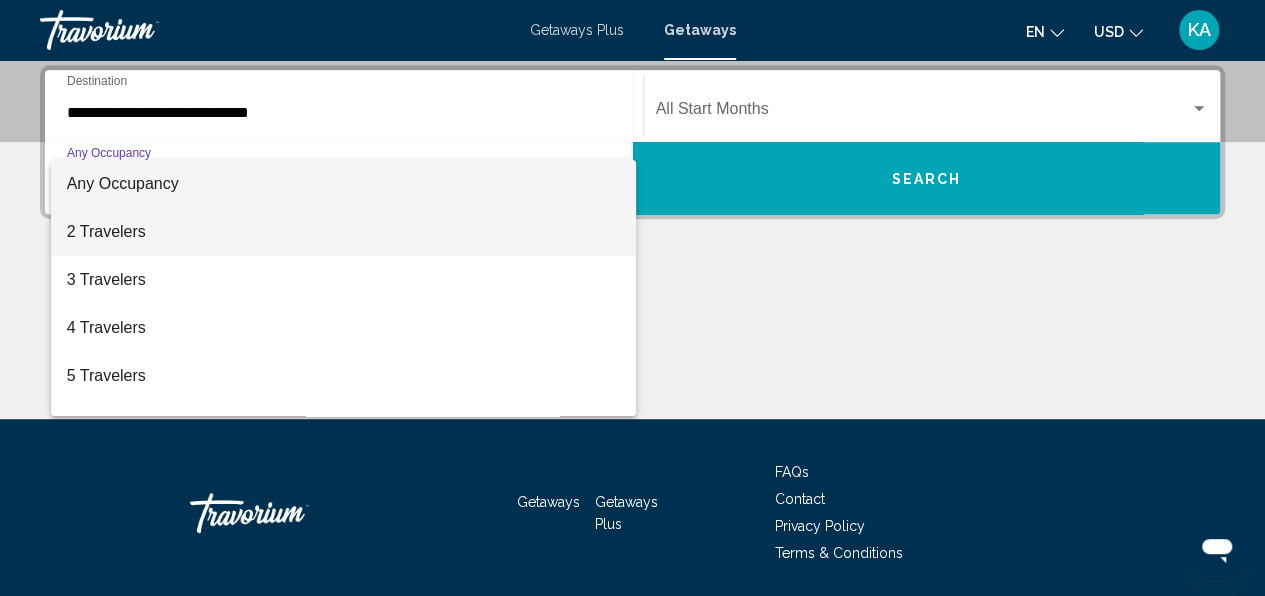 click on "2 Travelers" at bounding box center (344, 232) 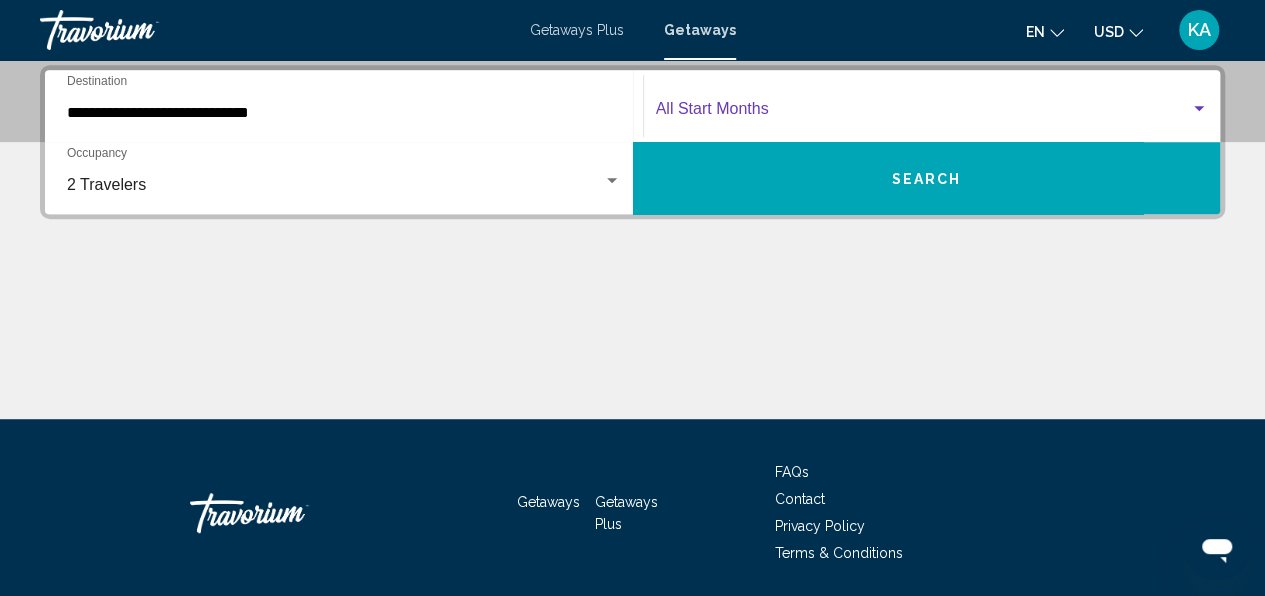 click at bounding box center [923, 113] 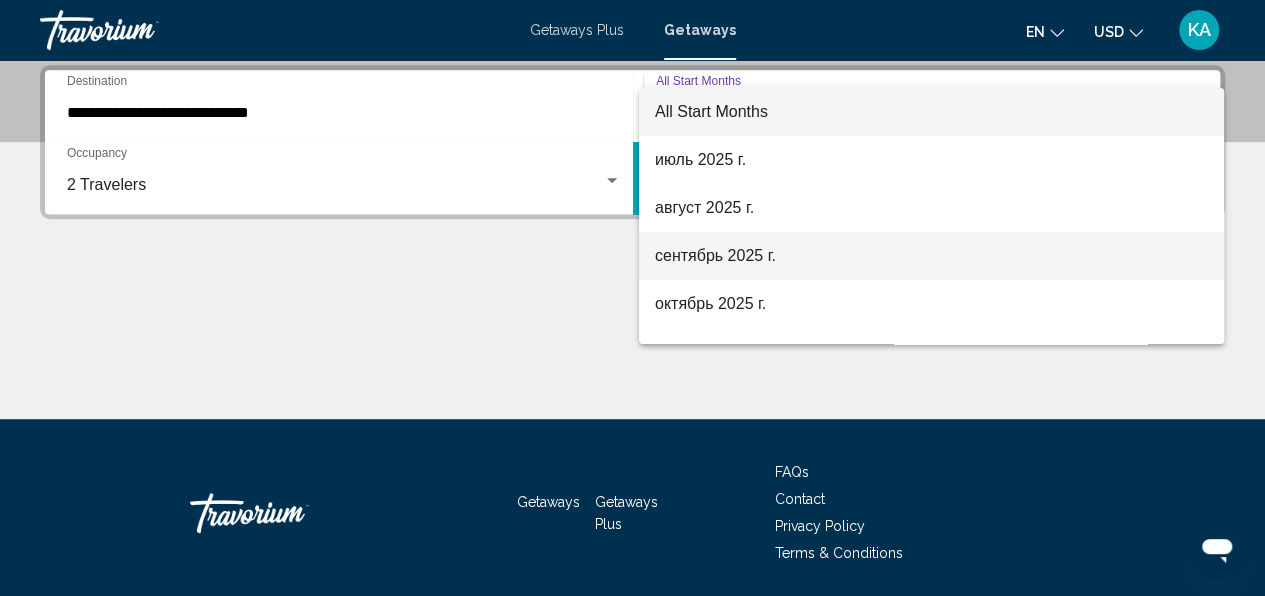 click on "сентябрь 2025 г." at bounding box center (931, 256) 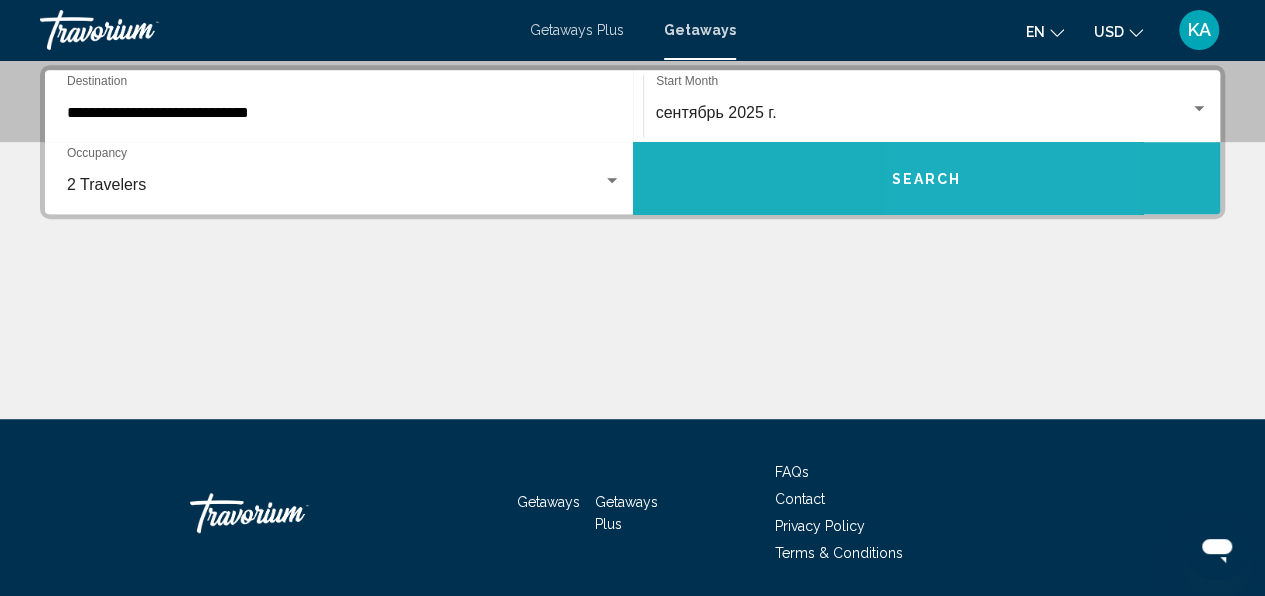 click on "Search" at bounding box center [927, 178] 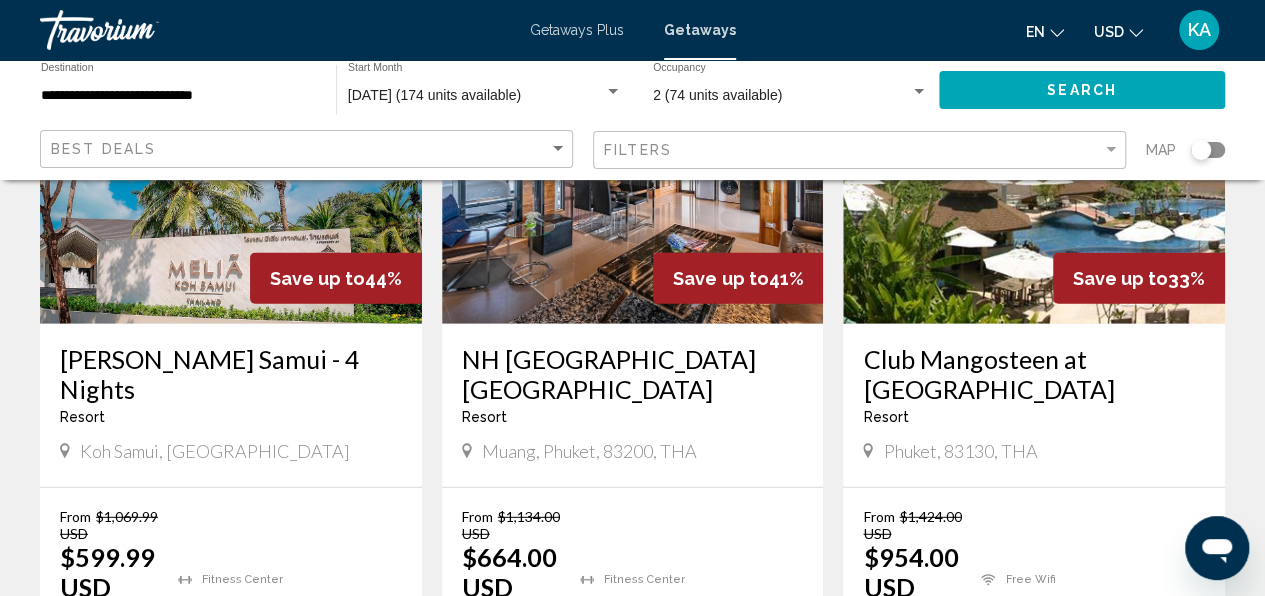 scroll, scrollTop: 2600, scrollLeft: 0, axis: vertical 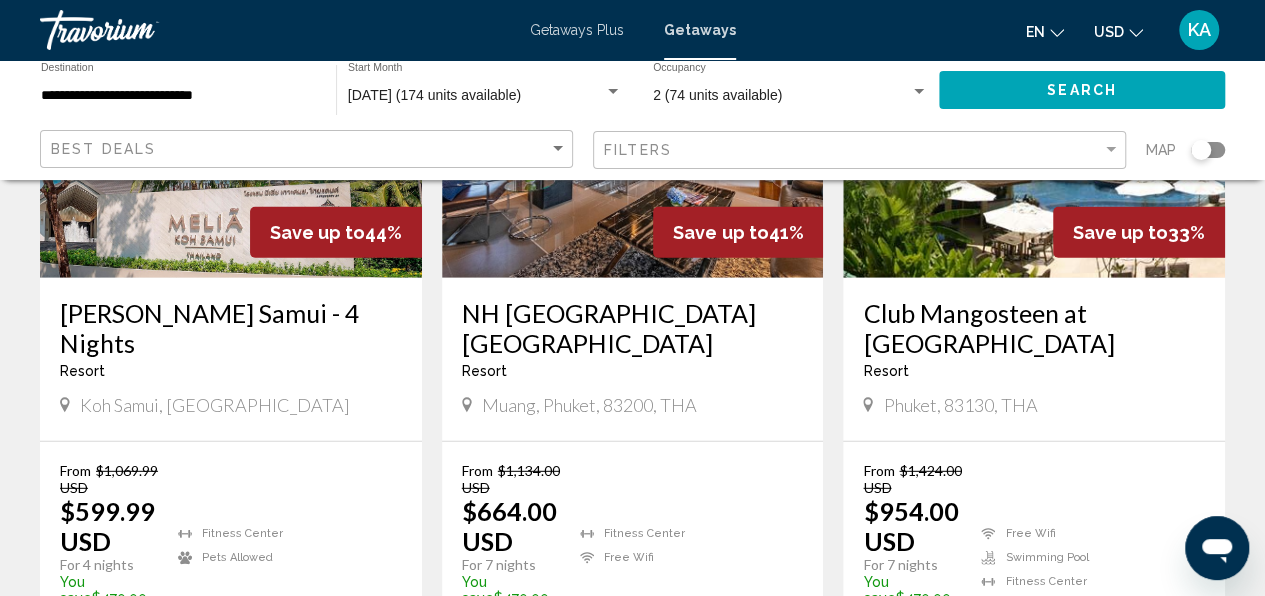 click on "2" at bounding box center [668, 716] 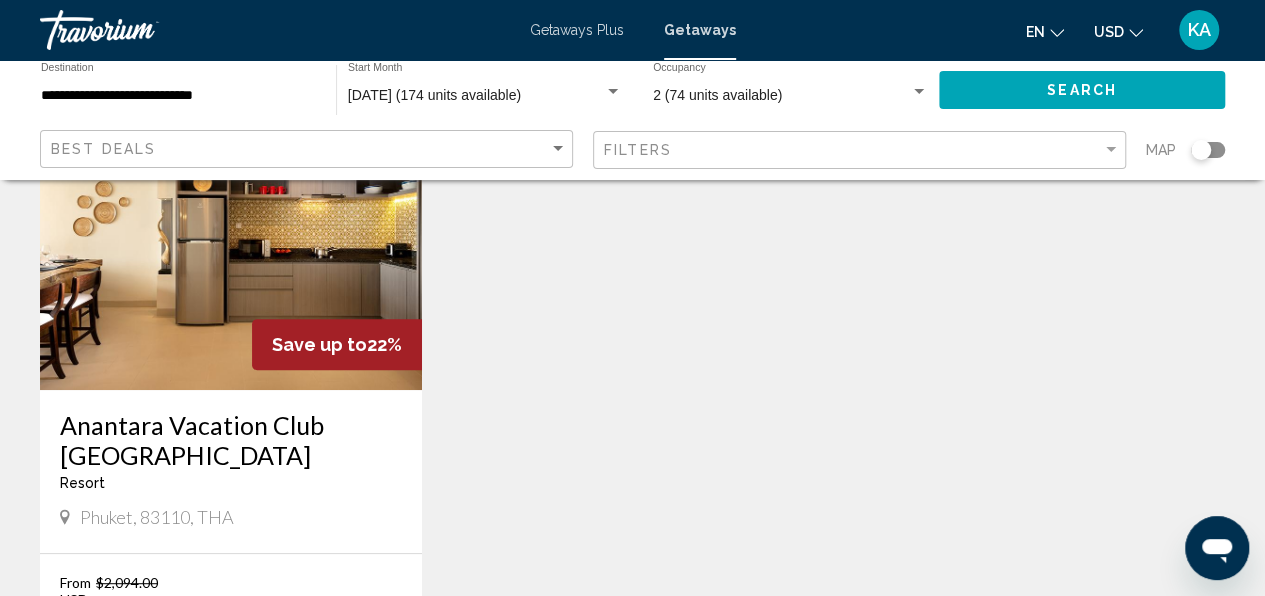 scroll, scrollTop: 0, scrollLeft: 0, axis: both 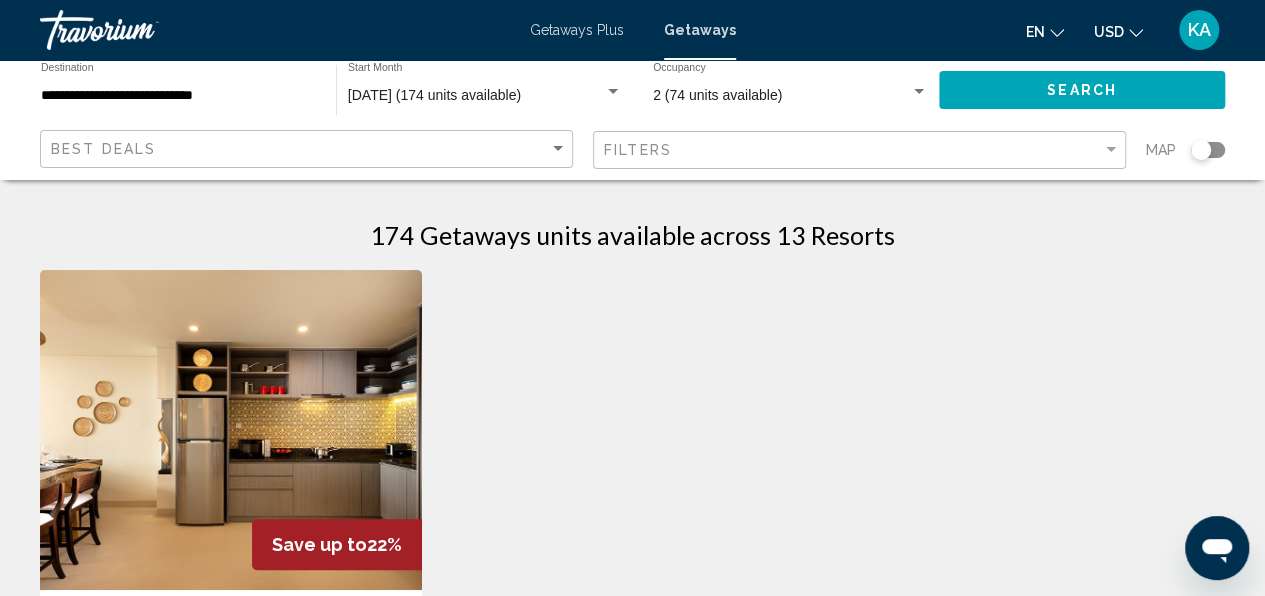 click on "Getaways Plus" at bounding box center (577, 30) 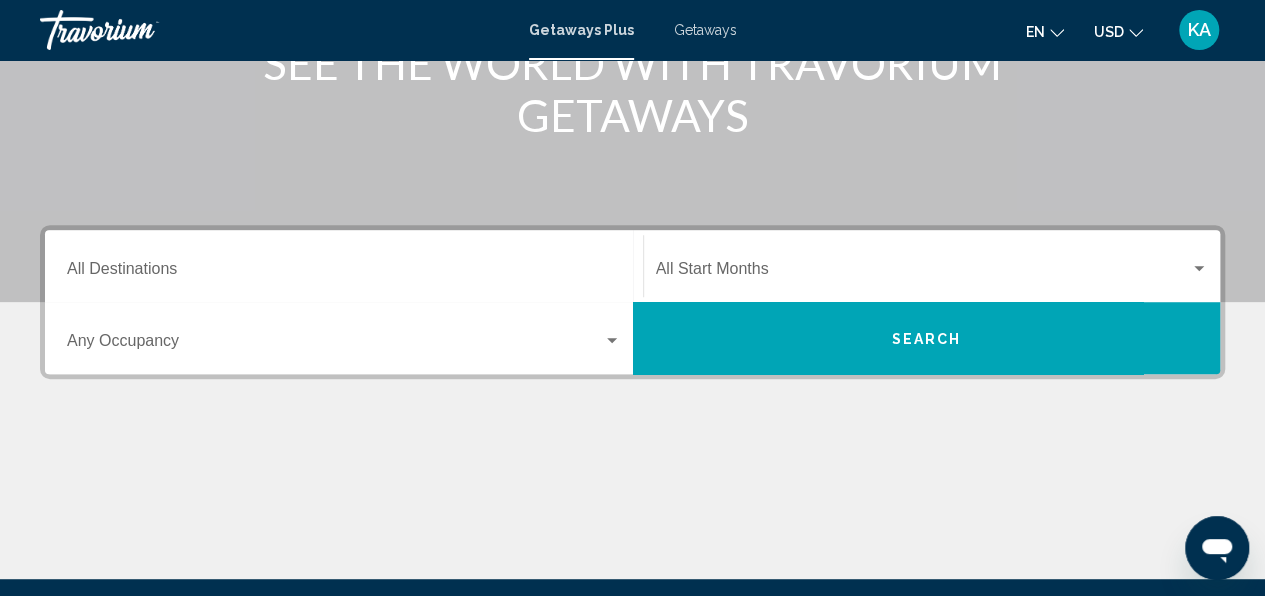 scroll, scrollTop: 400, scrollLeft: 0, axis: vertical 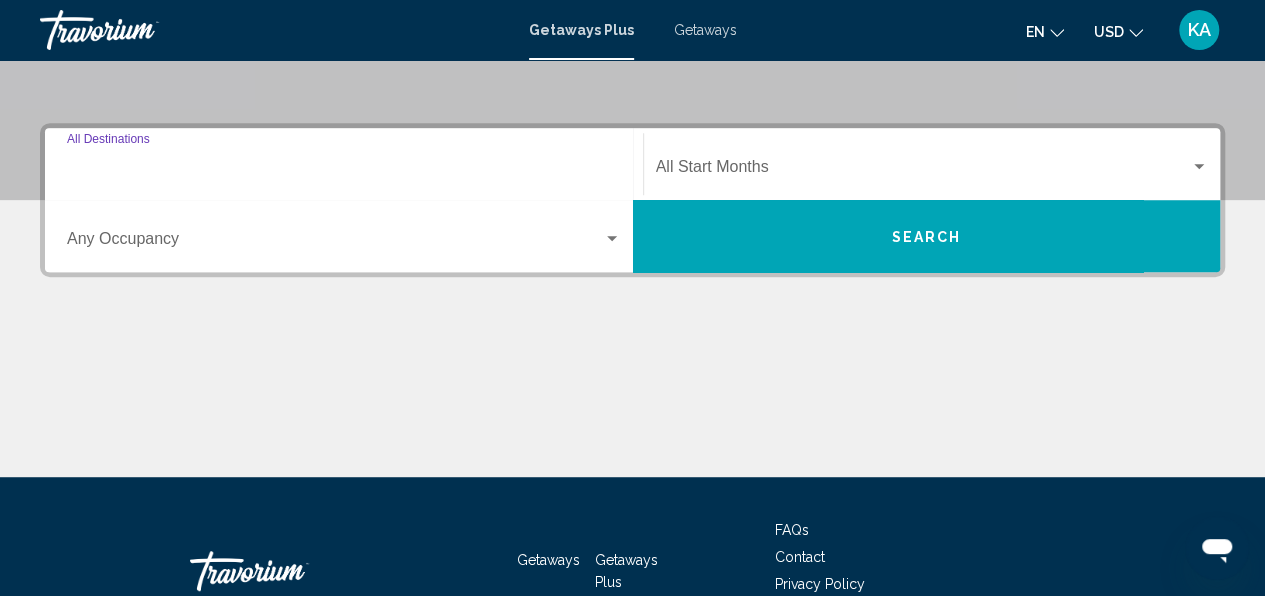 click on "Destination All Destinations" at bounding box center (344, 171) 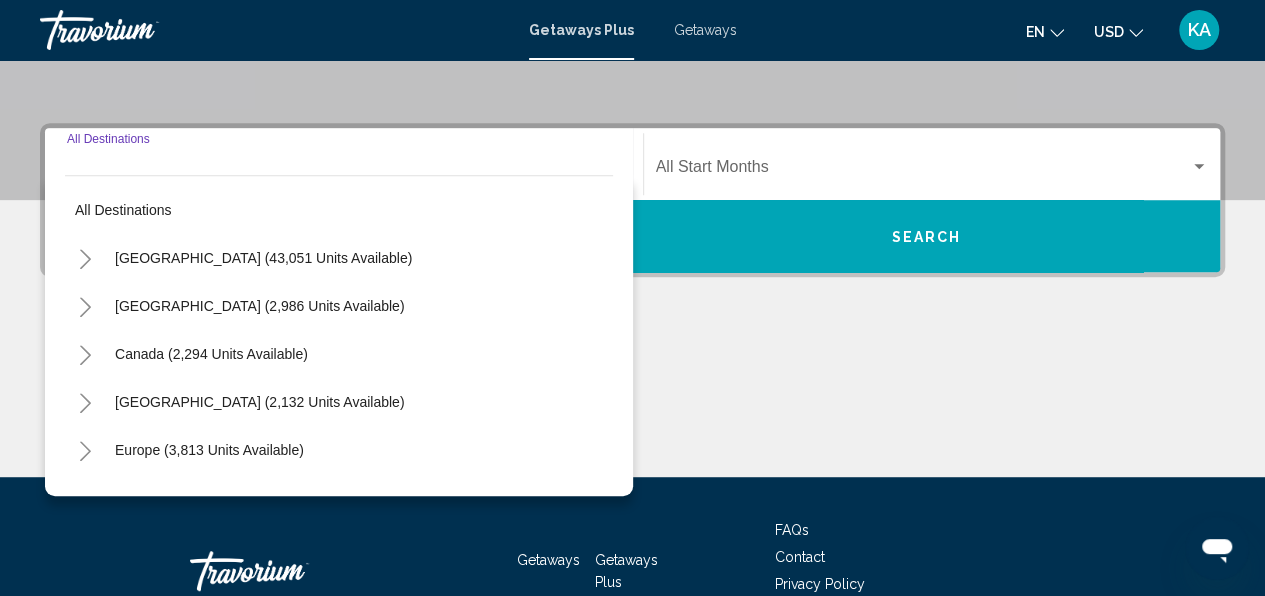 scroll, scrollTop: 458, scrollLeft: 0, axis: vertical 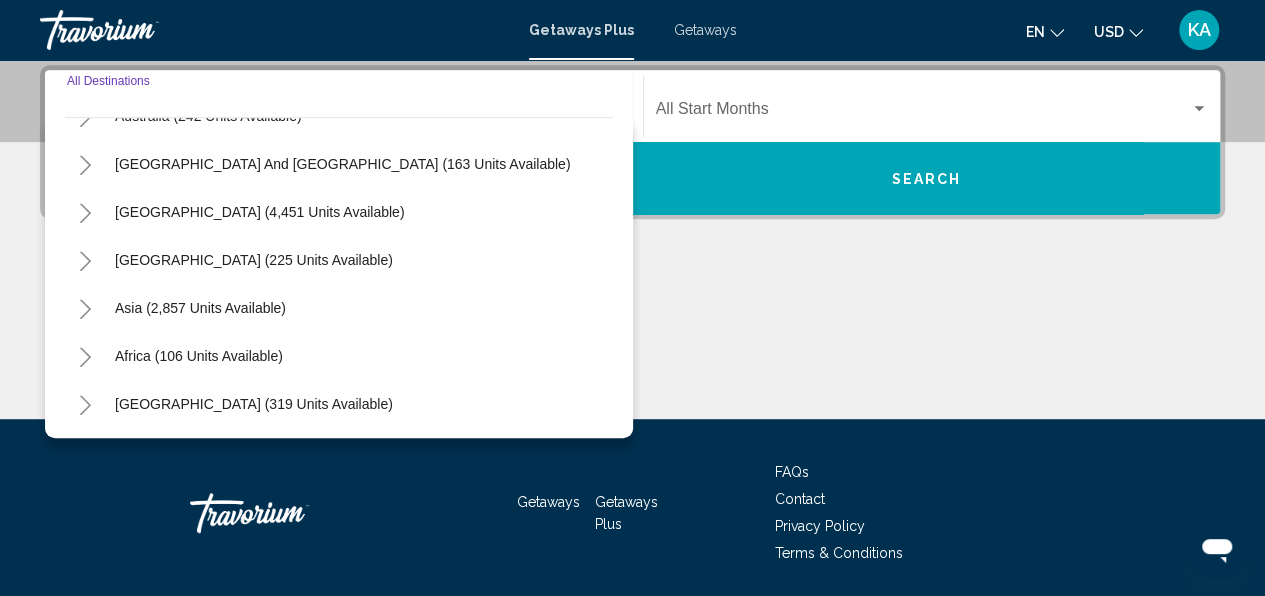 click 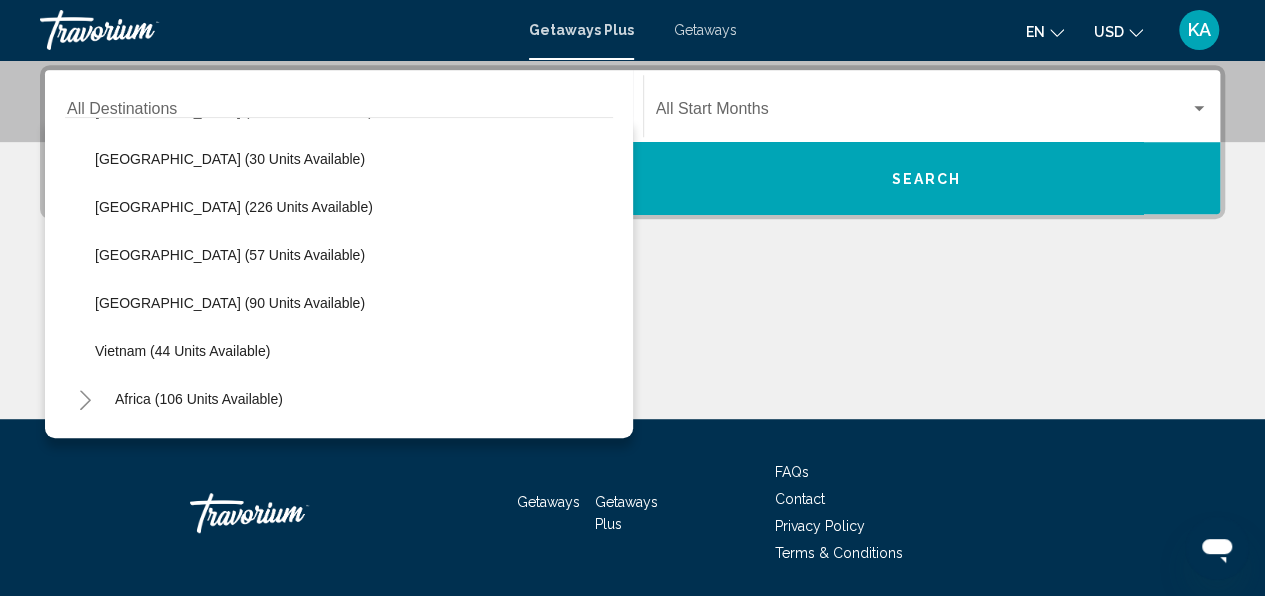 scroll, scrollTop: 804, scrollLeft: 0, axis: vertical 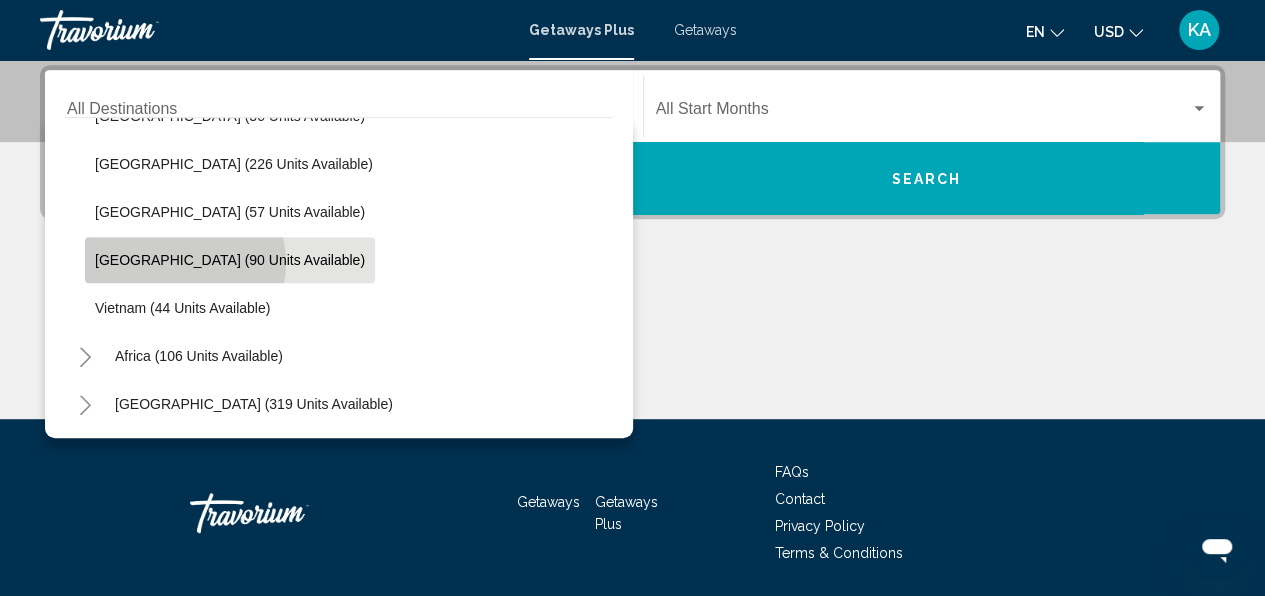 click on "Thailand (90 units available)" 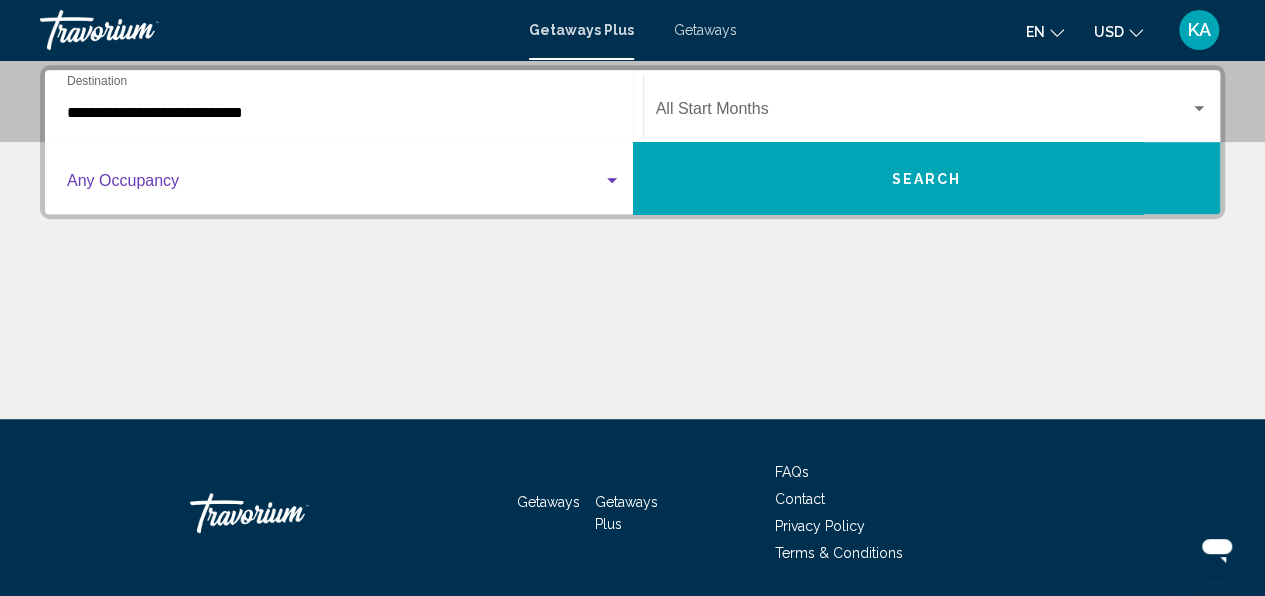 click at bounding box center [335, 185] 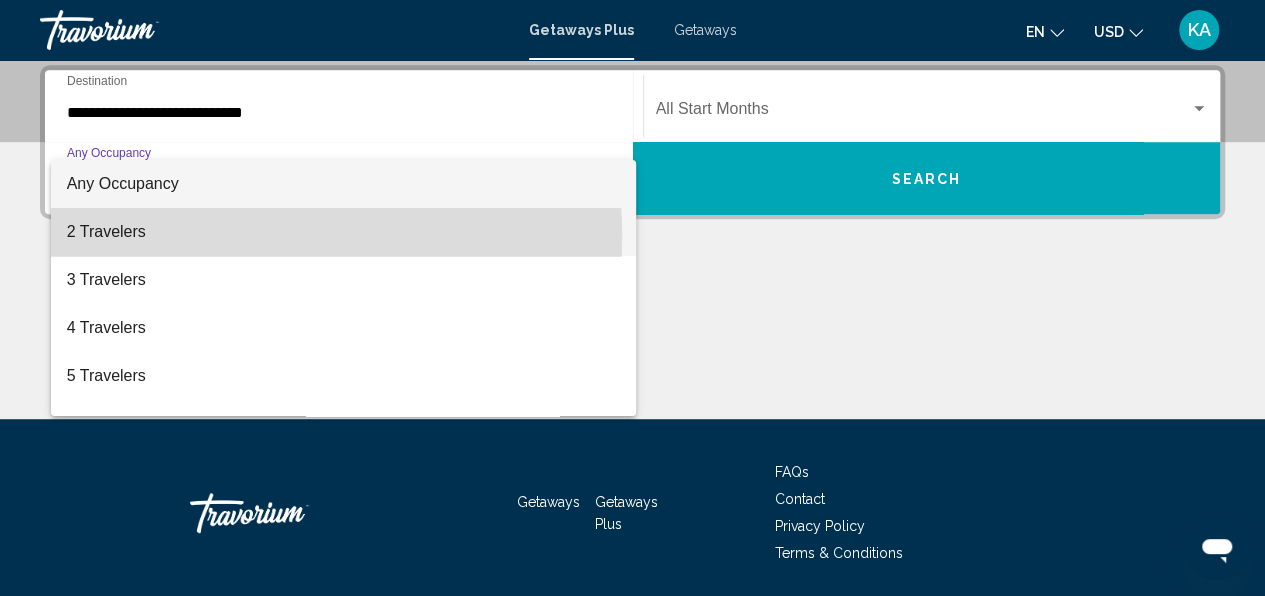 click on "2 Travelers" at bounding box center (344, 232) 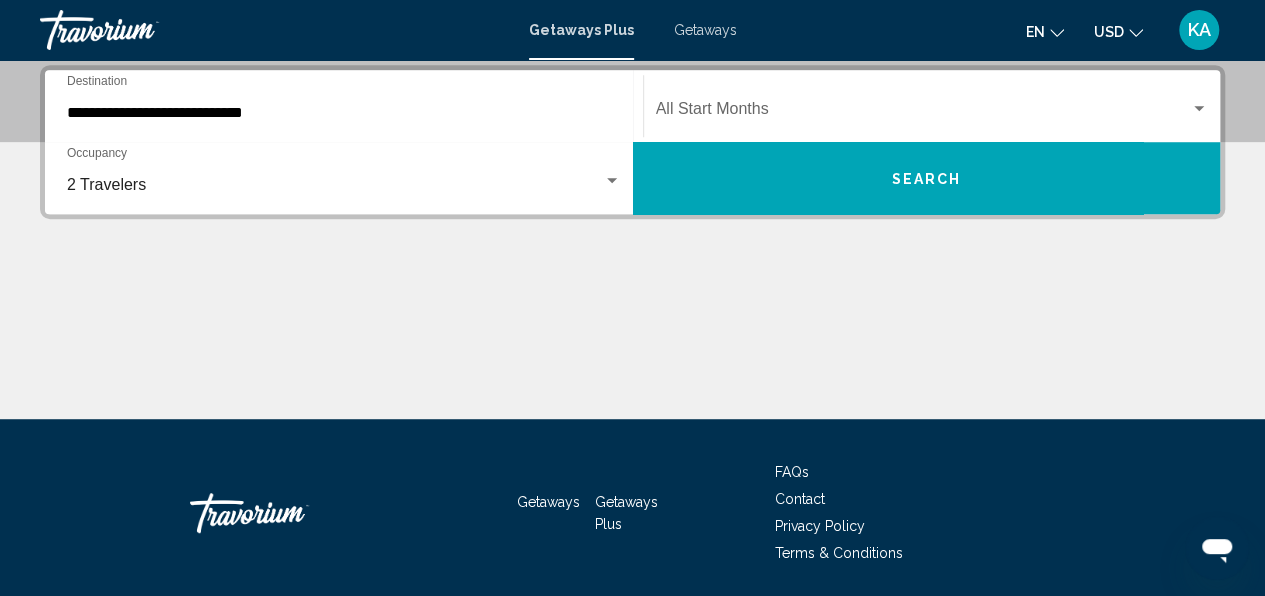 click on "Start Month All Start Months" 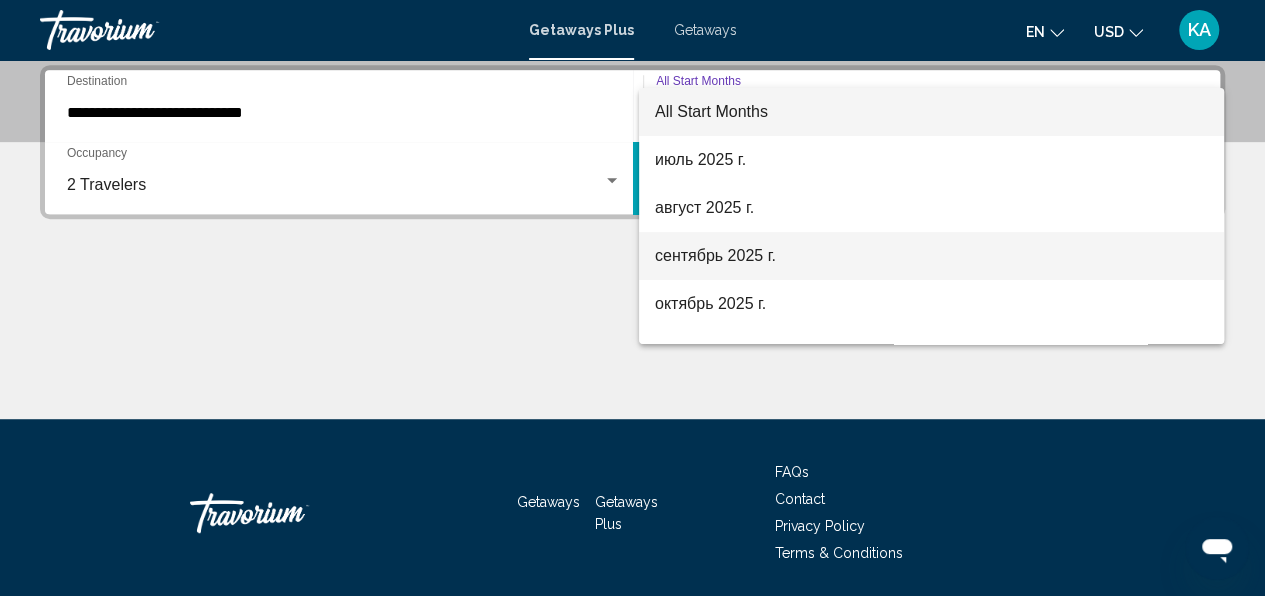 click on "сентябрь 2025 г." at bounding box center [931, 256] 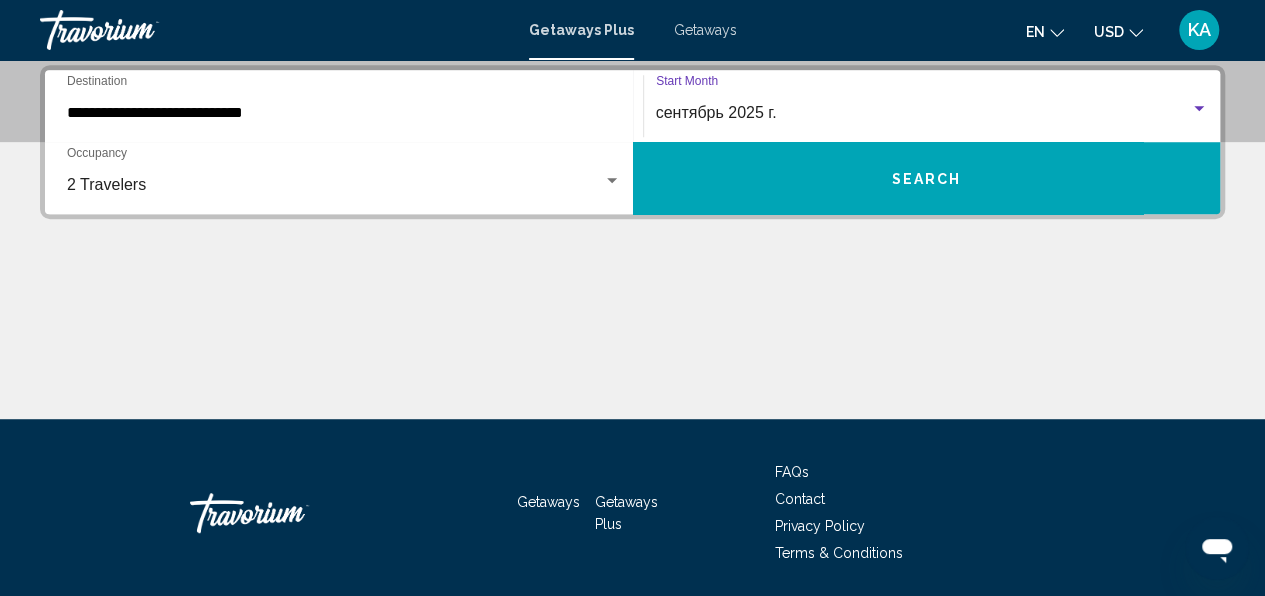 click on "Search" at bounding box center (927, 178) 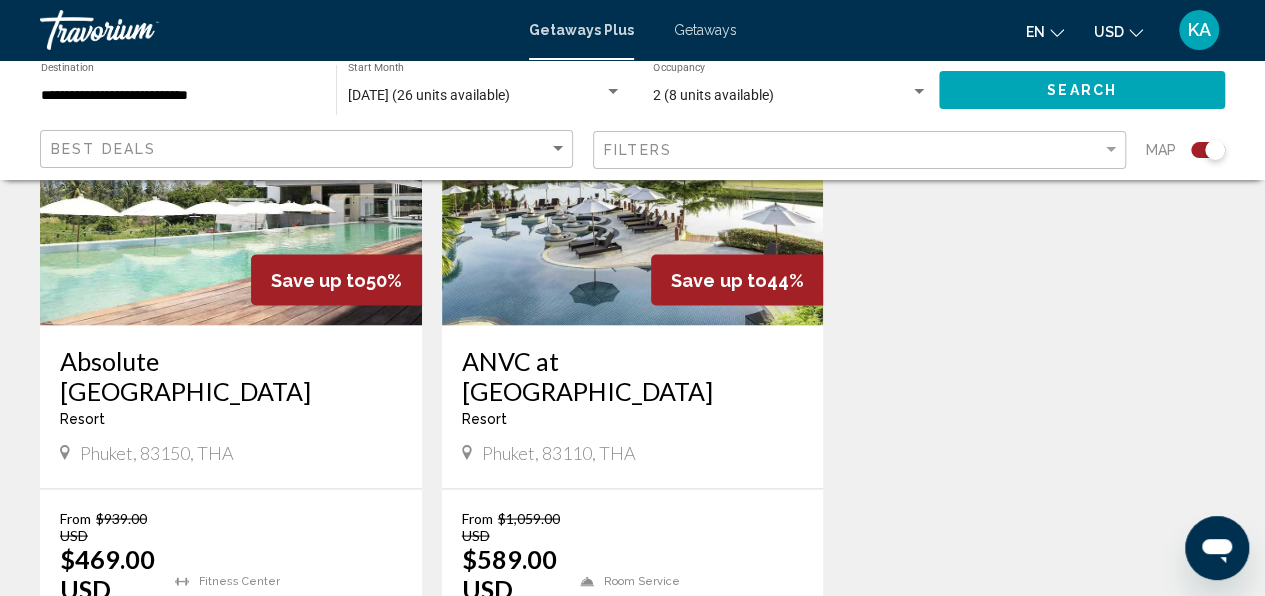 scroll, scrollTop: 1600, scrollLeft: 0, axis: vertical 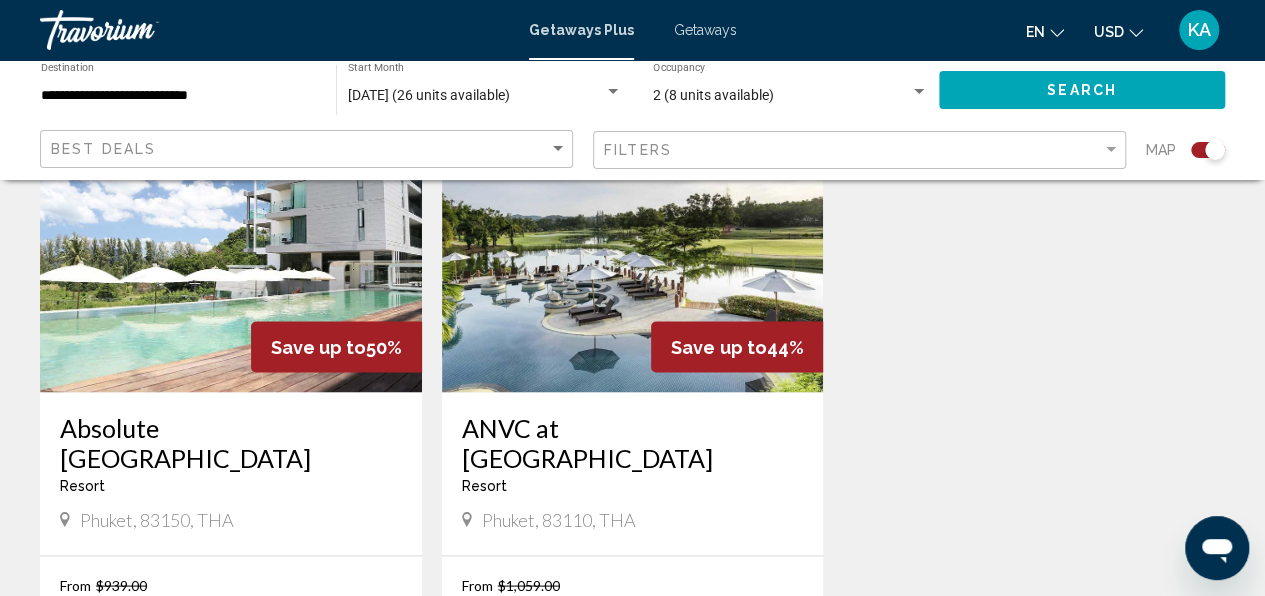 click on "KA" at bounding box center (1199, 30) 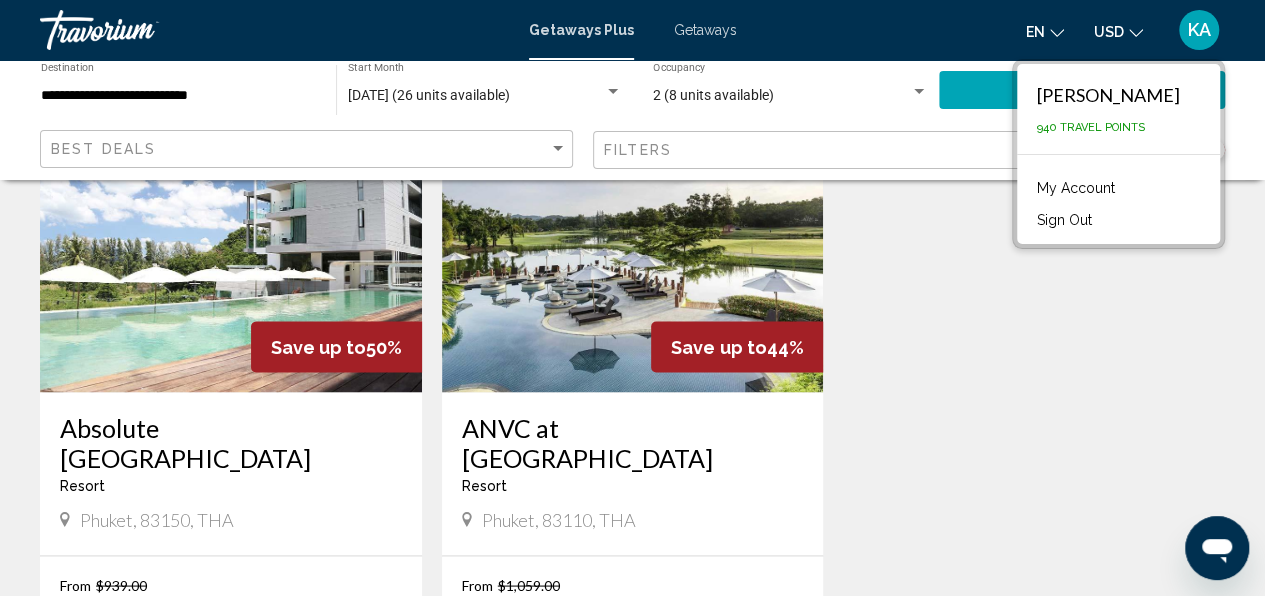 click on "My Account" at bounding box center (1076, 188) 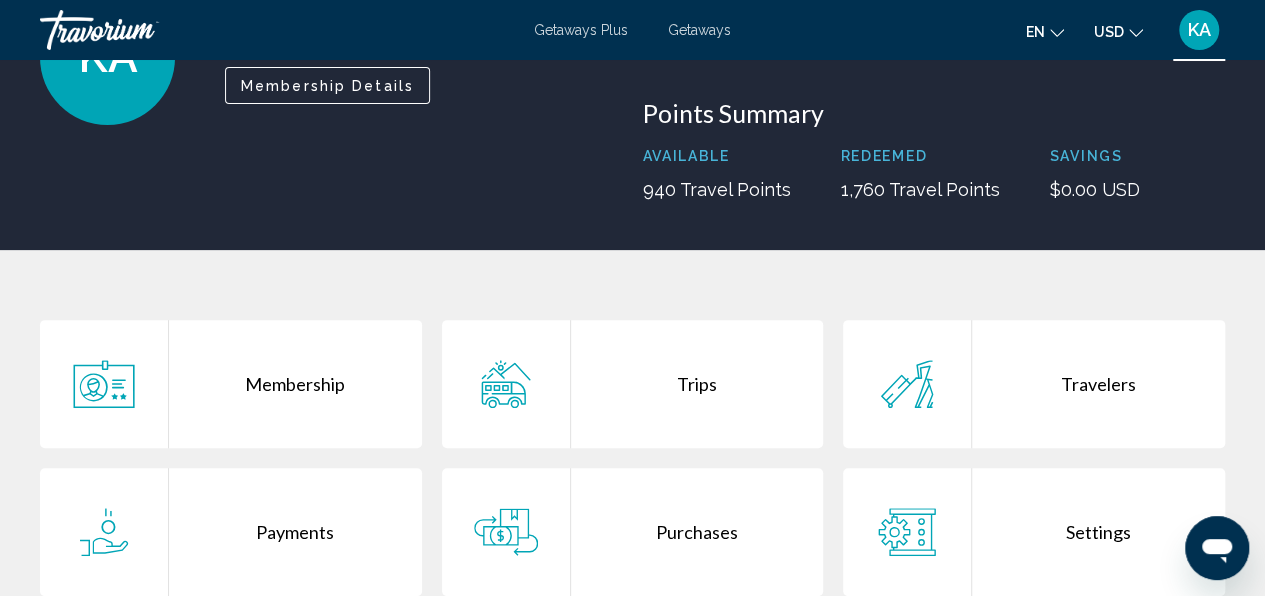 scroll, scrollTop: 200, scrollLeft: 0, axis: vertical 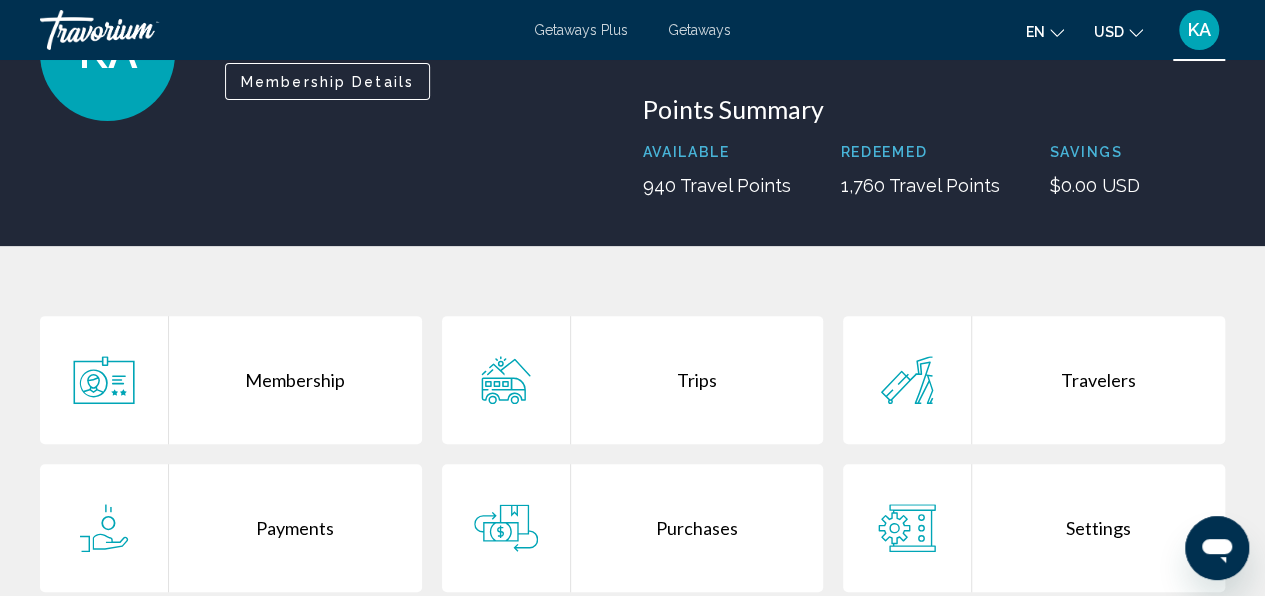 click on "Purchases" at bounding box center (697, 528) 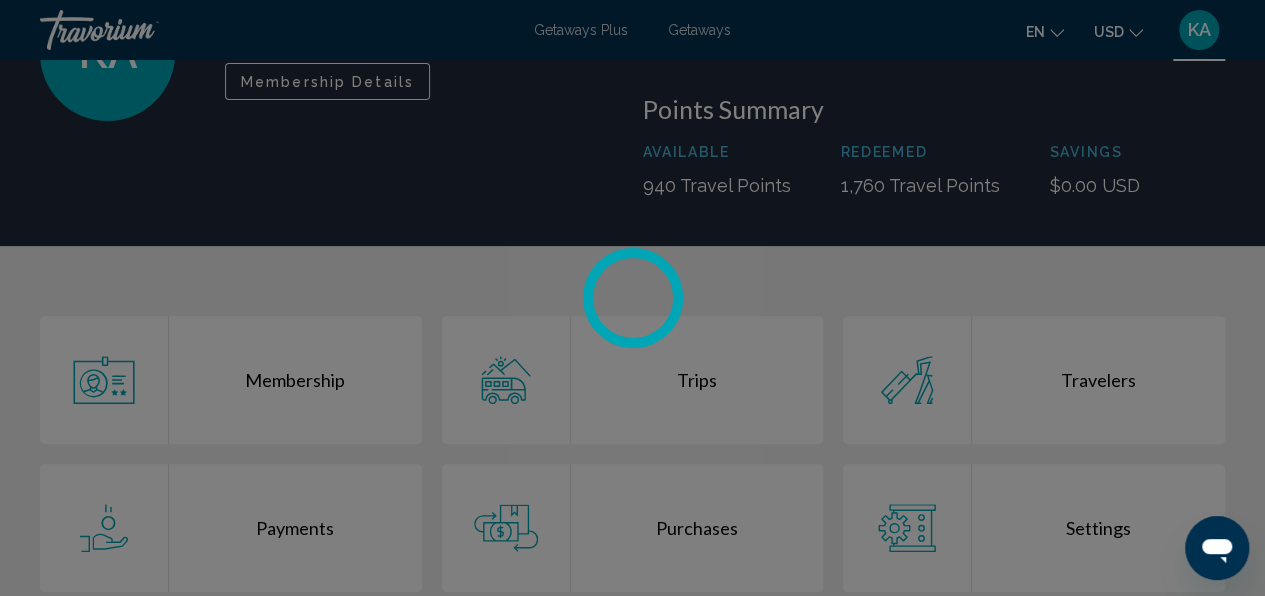 scroll, scrollTop: 0, scrollLeft: 0, axis: both 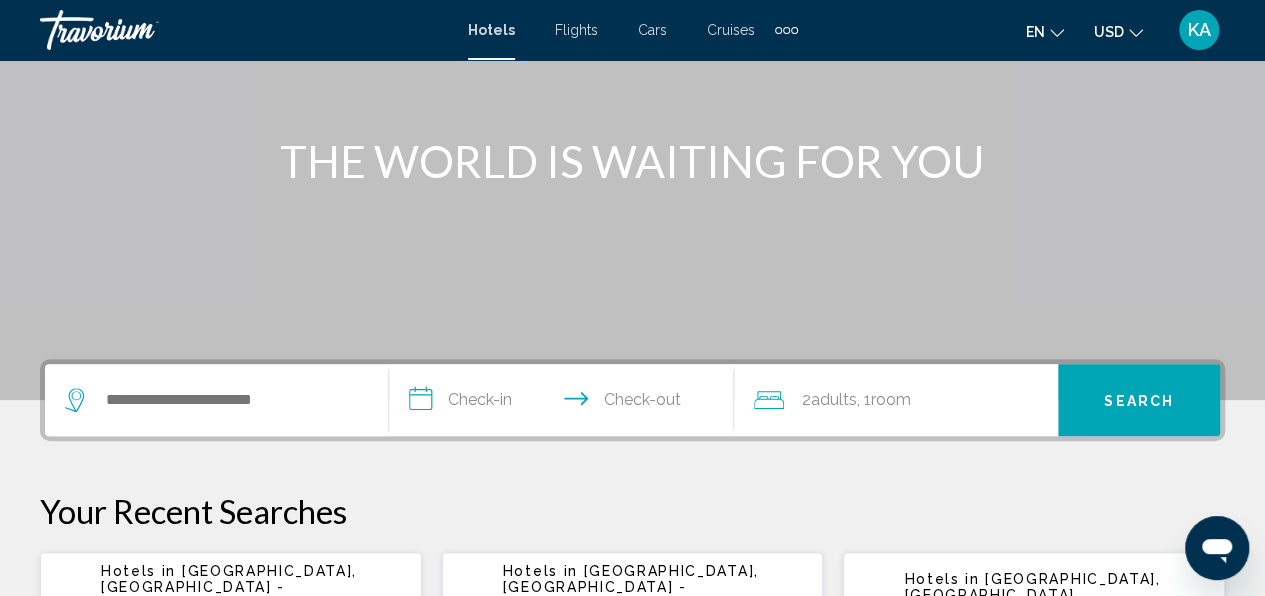 click at bounding box center (216, 400) 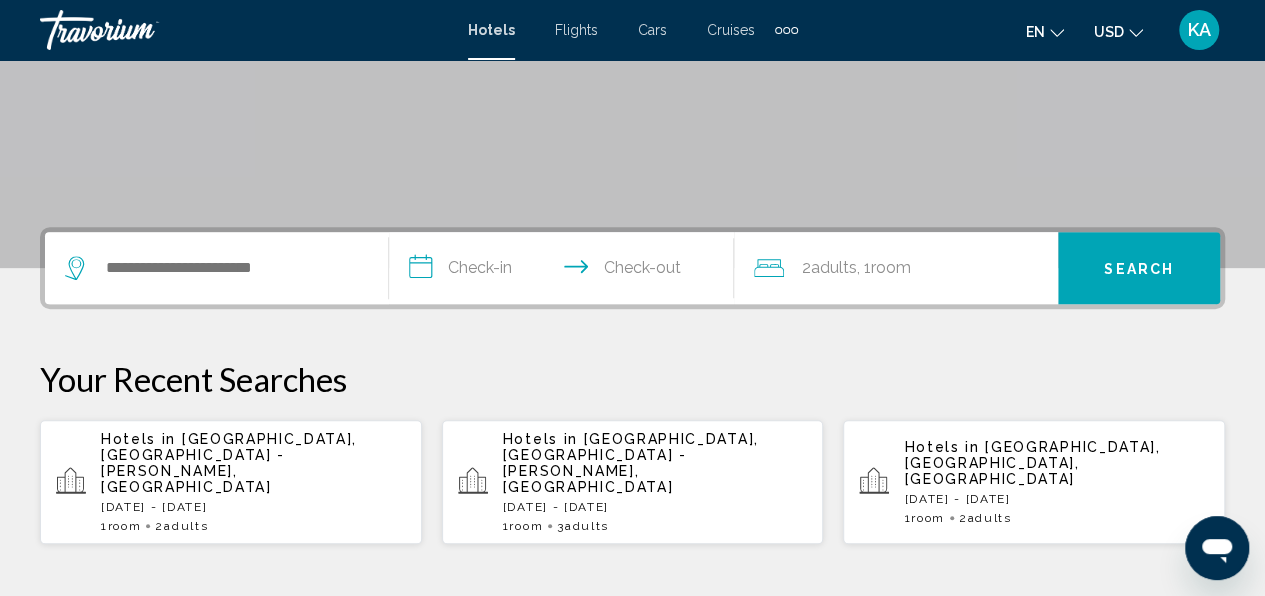 scroll, scrollTop: 494, scrollLeft: 0, axis: vertical 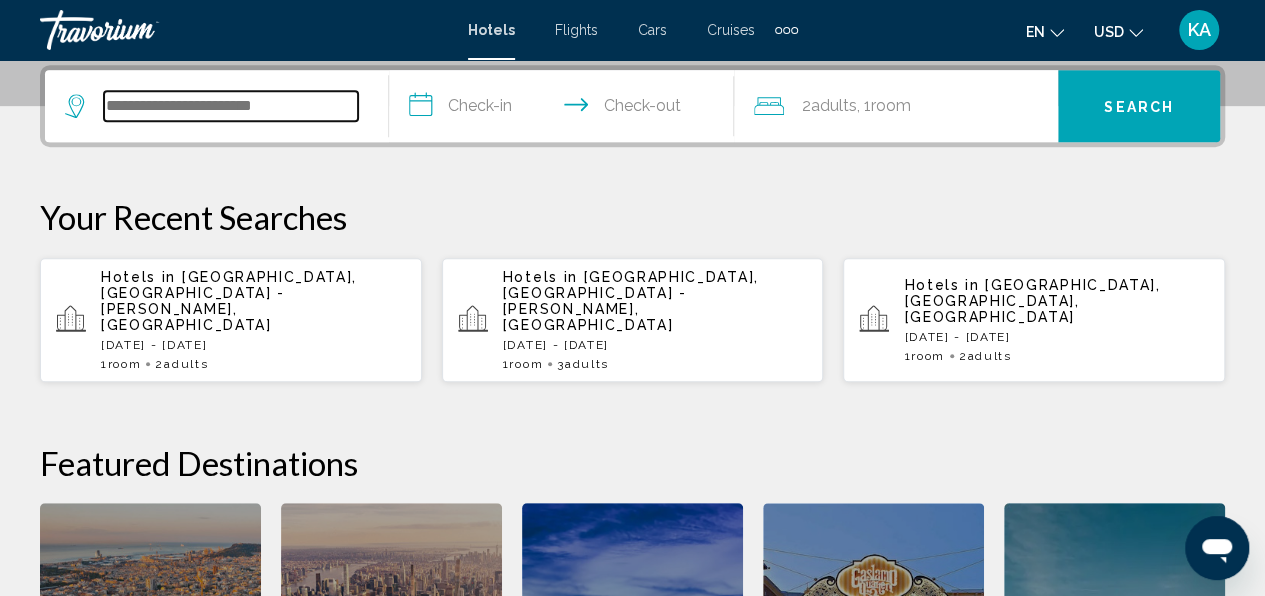 click at bounding box center (231, 106) 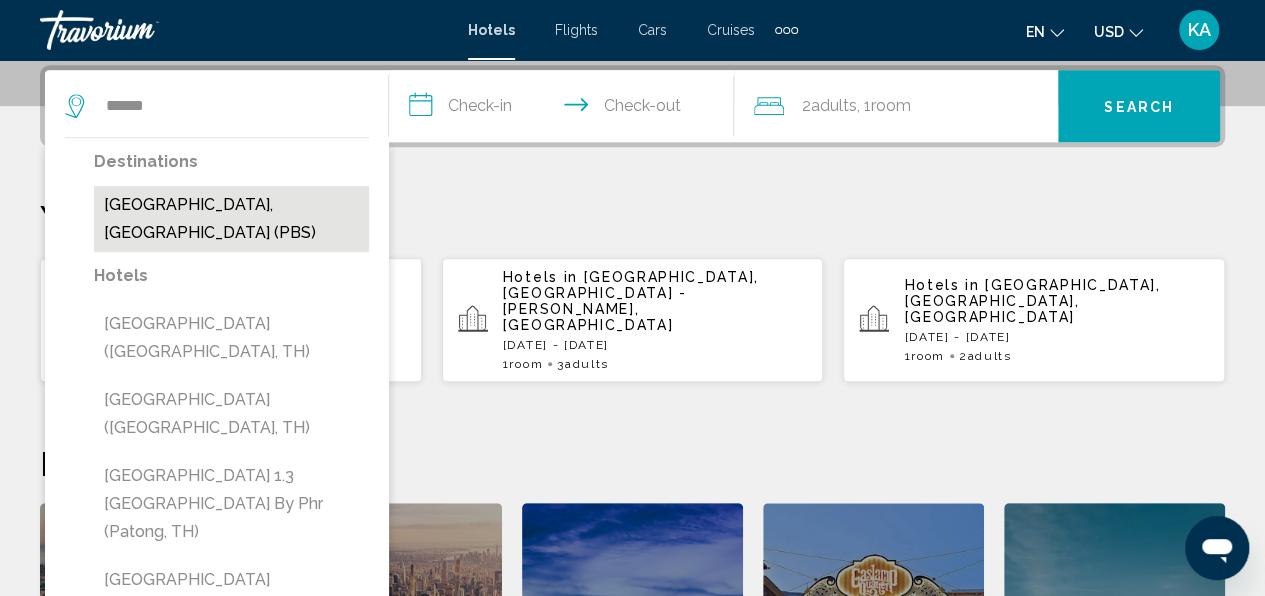 click on "[GEOGRAPHIC_DATA], [GEOGRAPHIC_DATA] (PBS)" at bounding box center [231, 219] 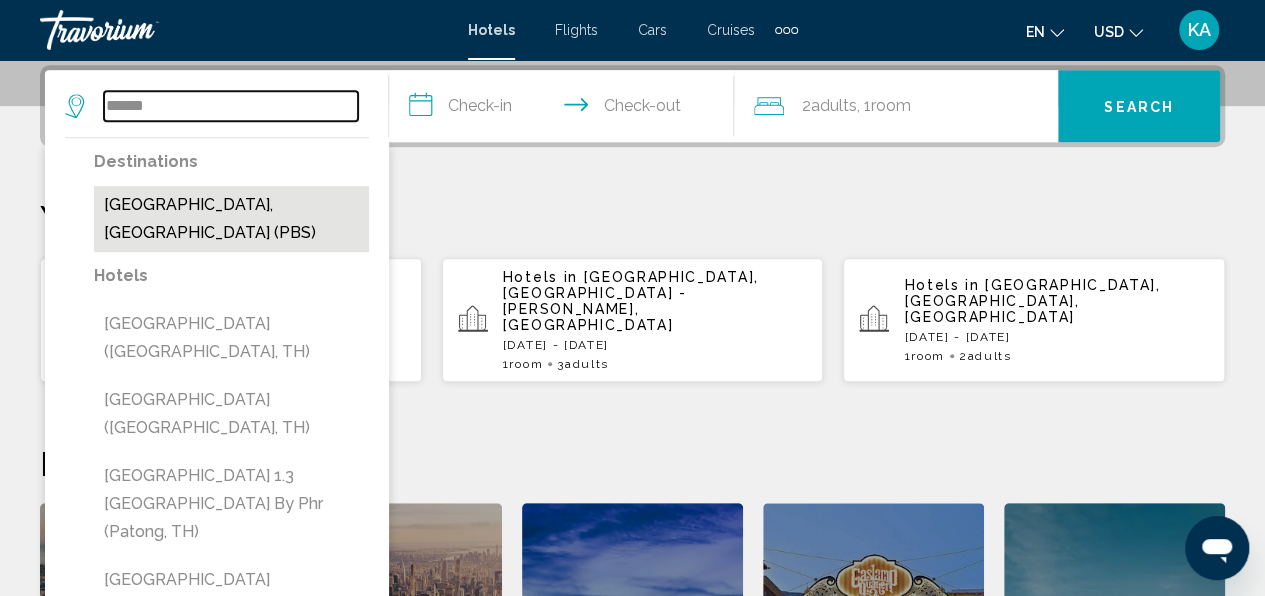 type on "**********" 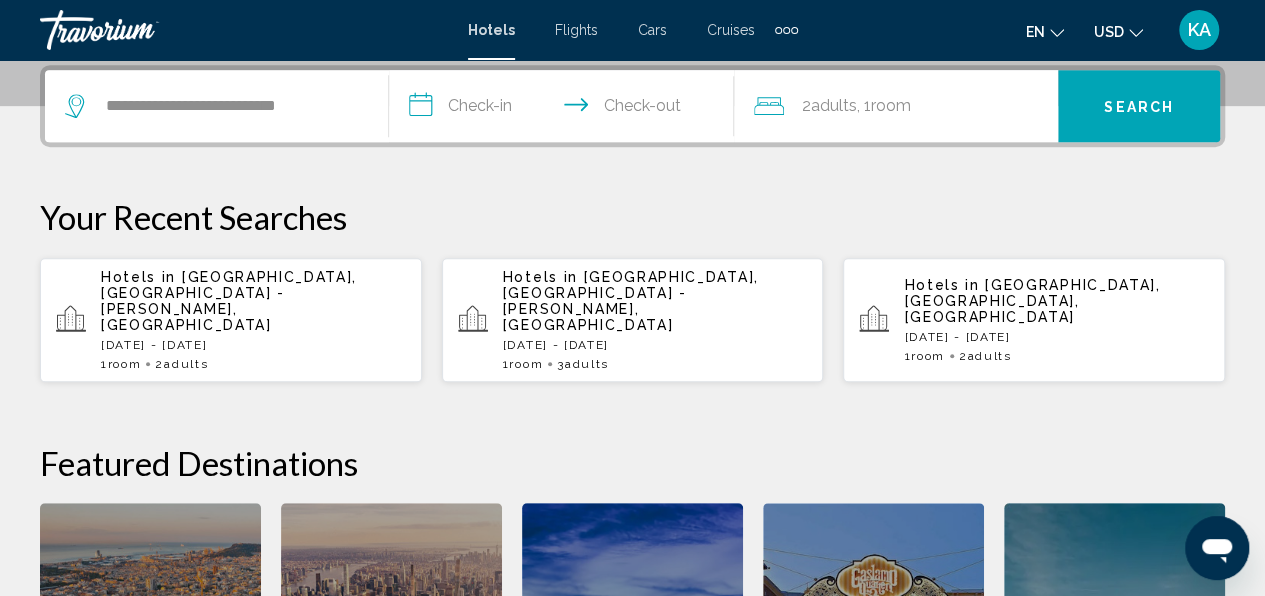 click on "**********" at bounding box center [565, 109] 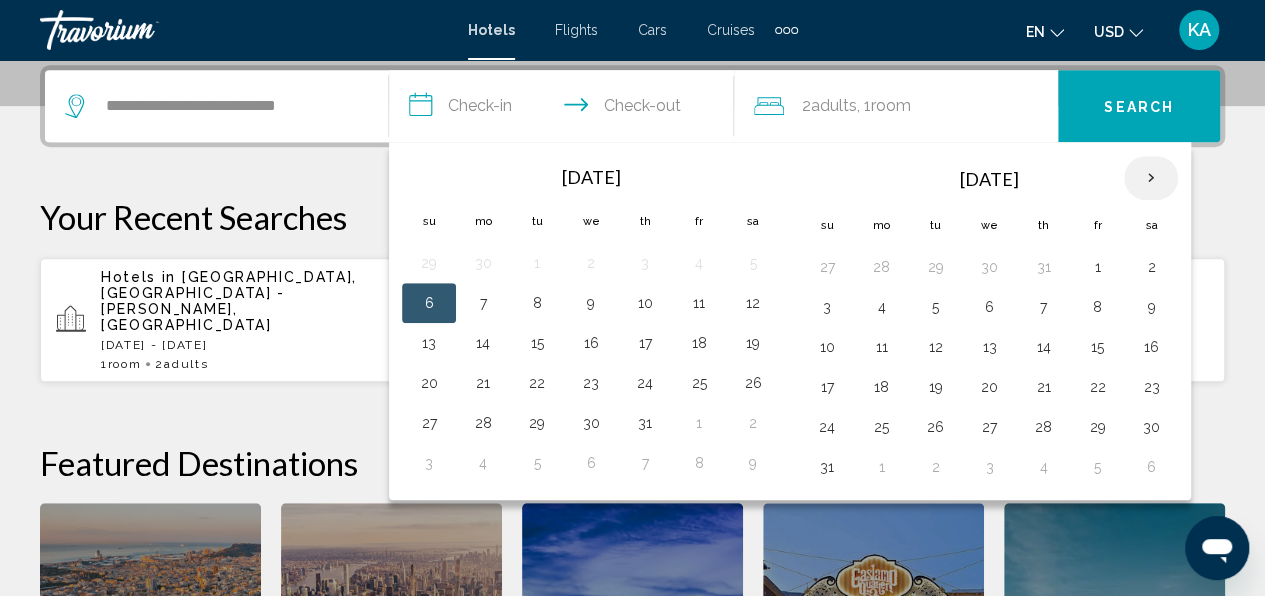 click at bounding box center (1151, 178) 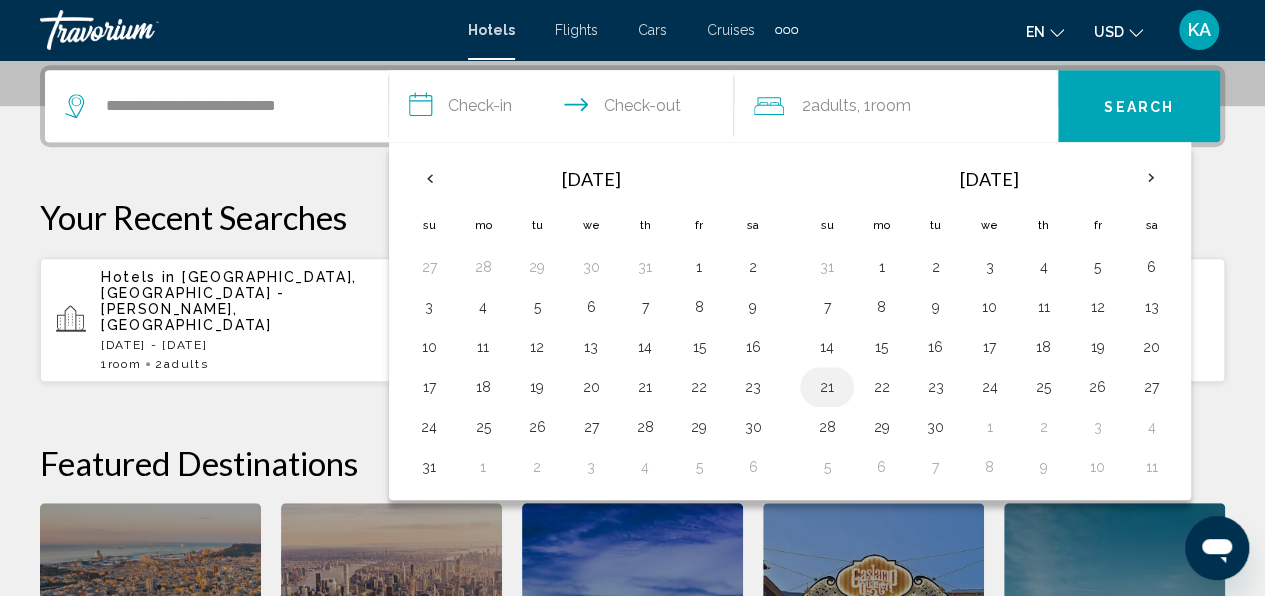 click on "21" at bounding box center (827, 387) 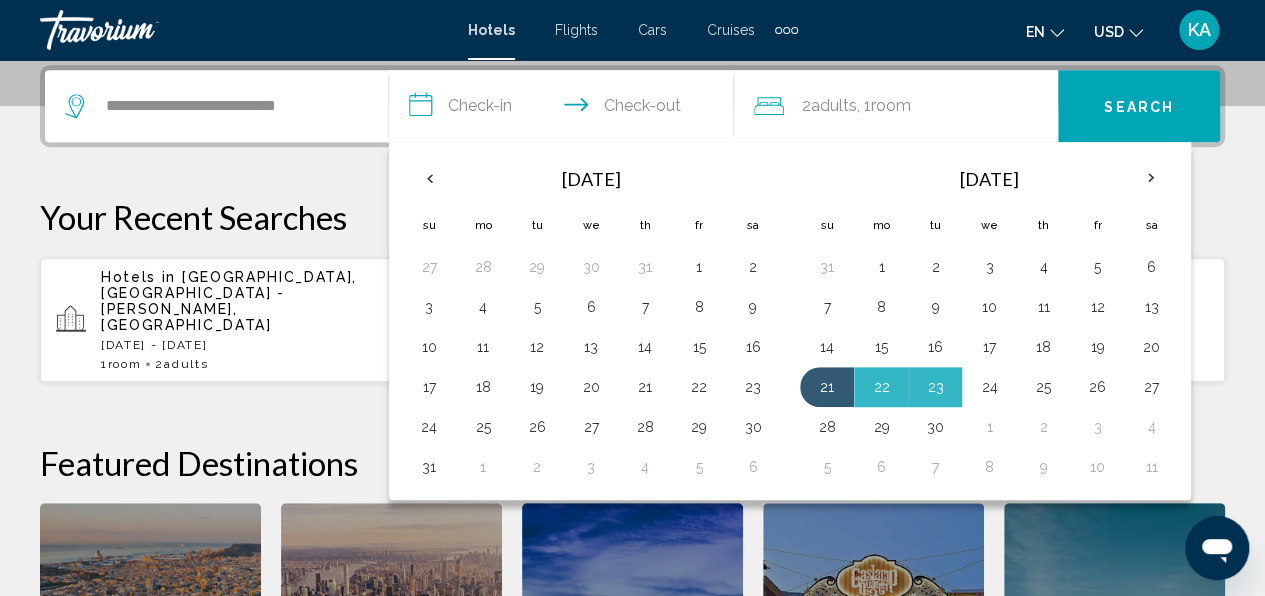 click on "24" at bounding box center [989, 387] 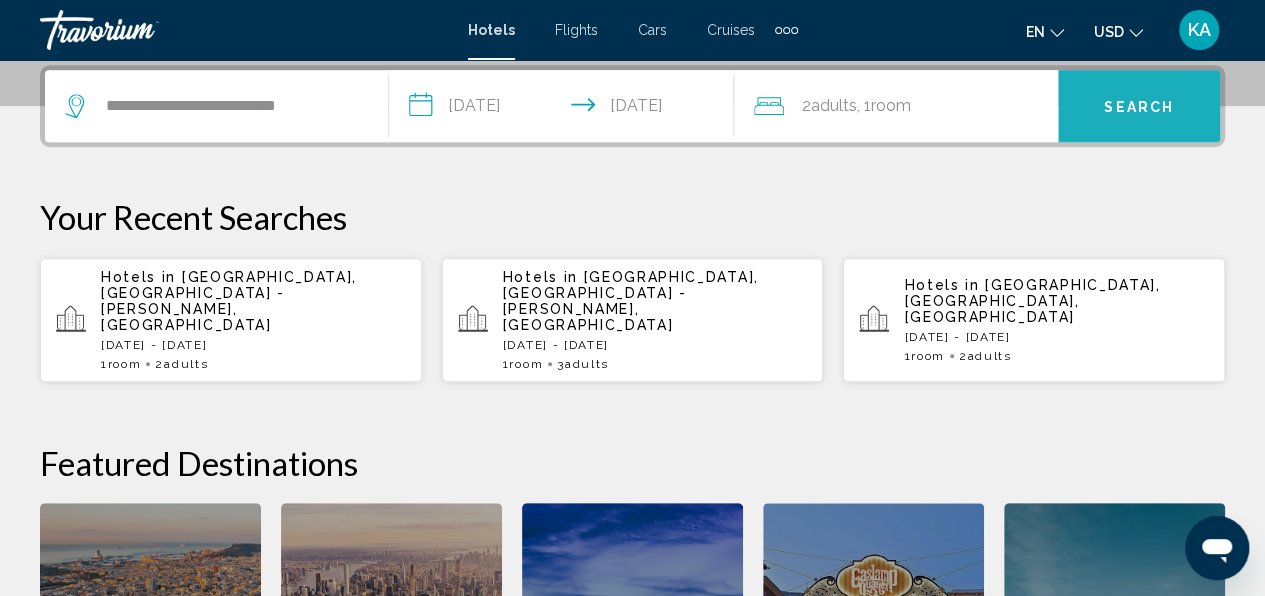 click on "Search" at bounding box center (1139, 107) 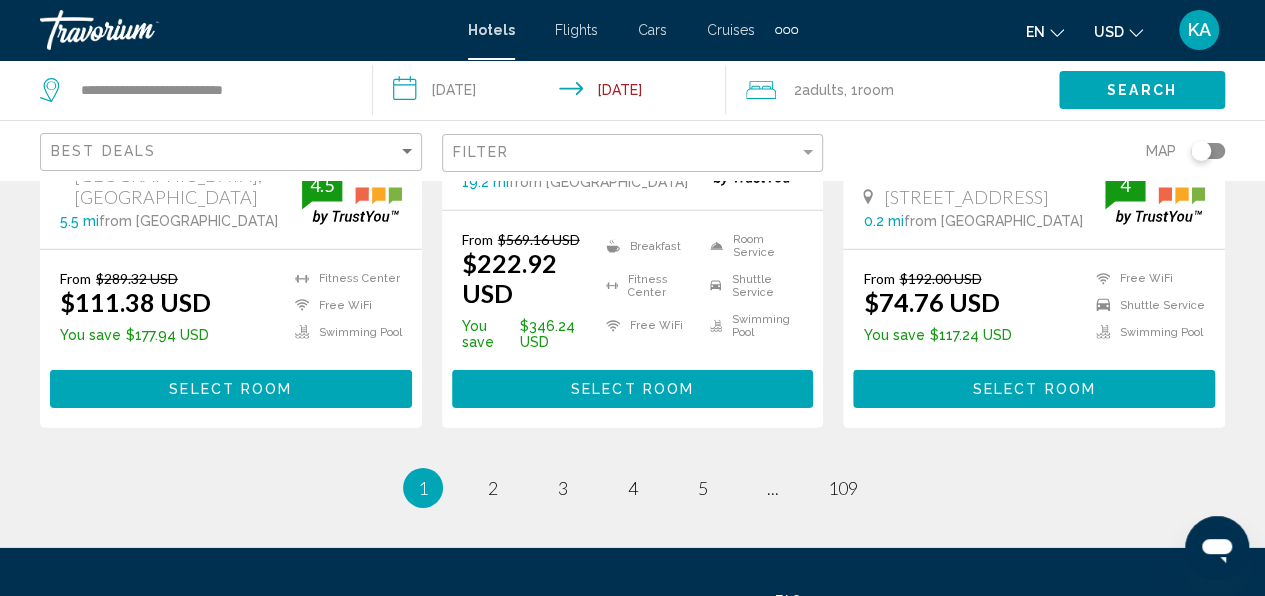 scroll, scrollTop: 3000, scrollLeft: 0, axis: vertical 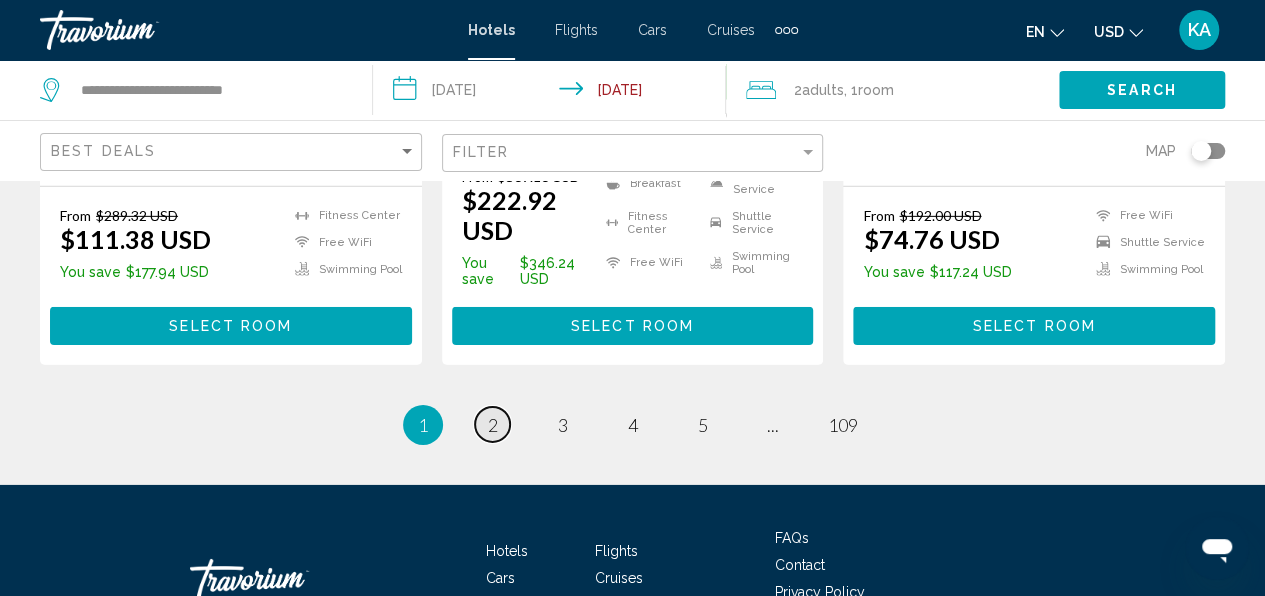click on "page  2" at bounding box center (492, 424) 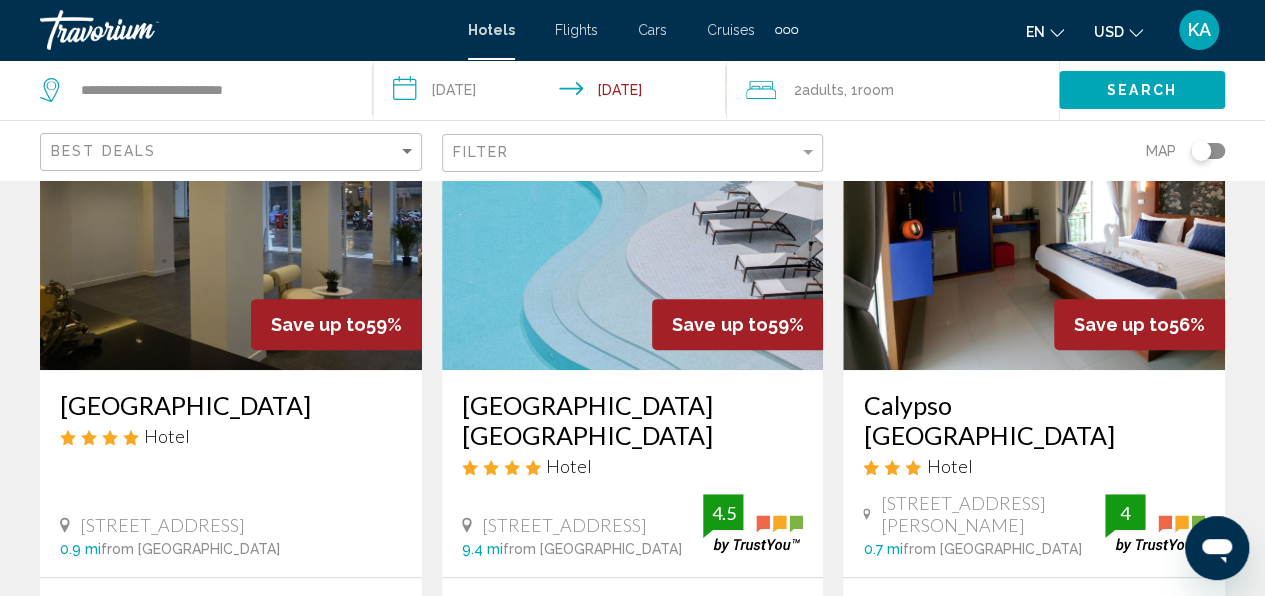 scroll, scrollTop: 300, scrollLeft: 0, axis: vertical 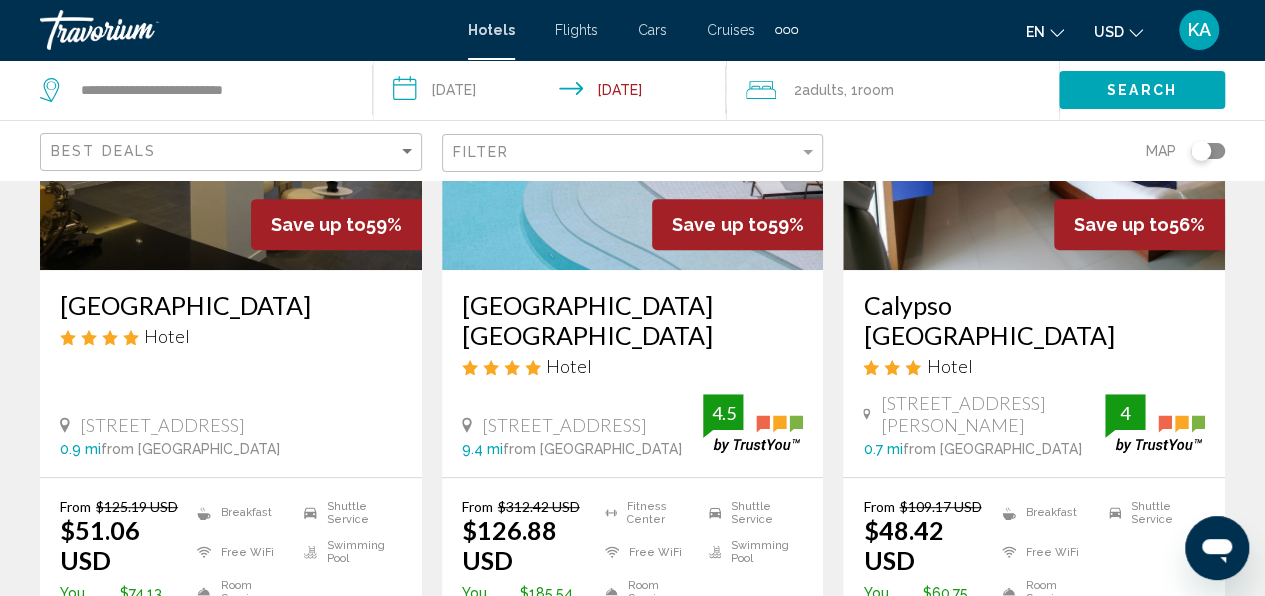 click on "**********" at bounding box center [553, 93] 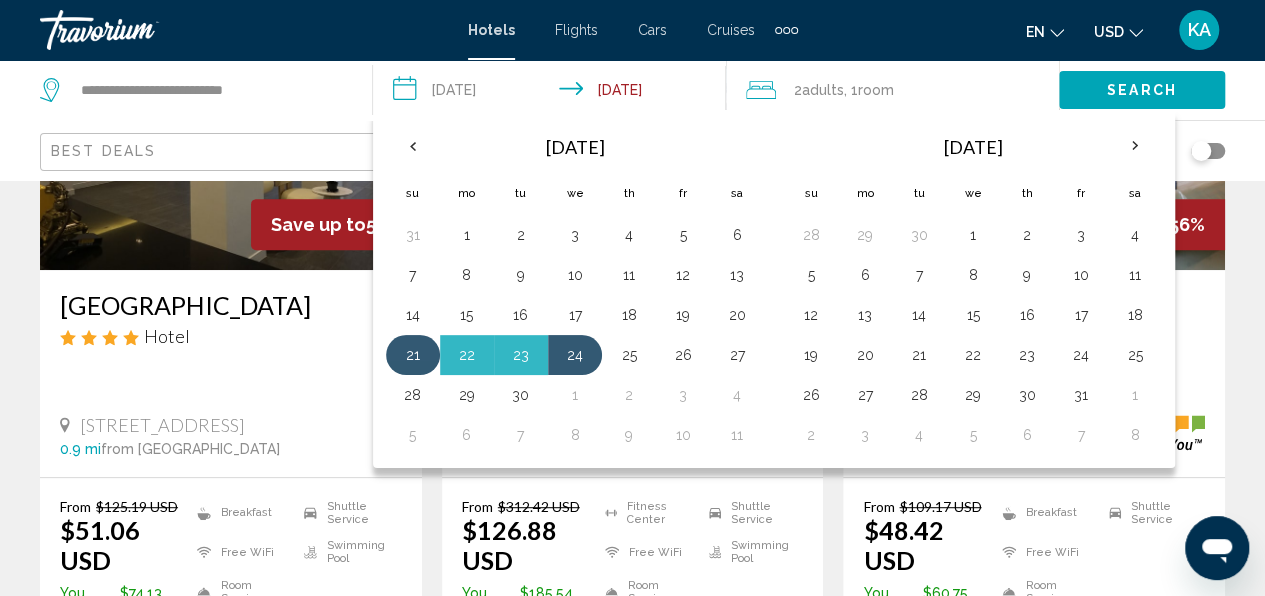 click on "21" at bounding box center (413, 355) 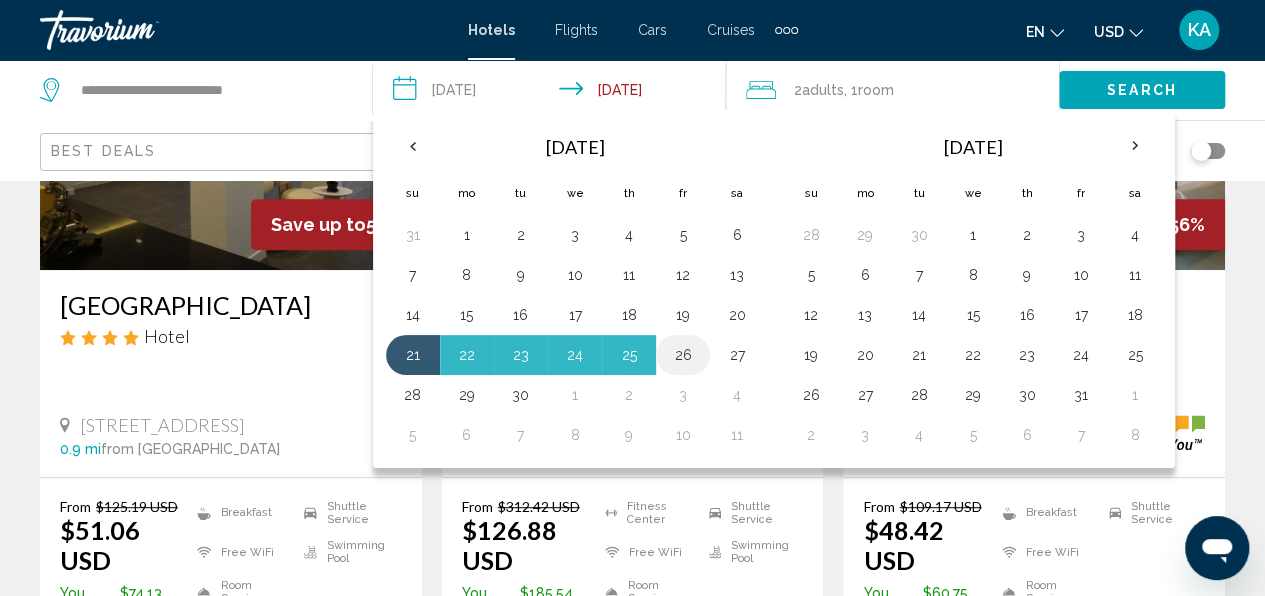 click on "26" at bounding box center (683, 355) 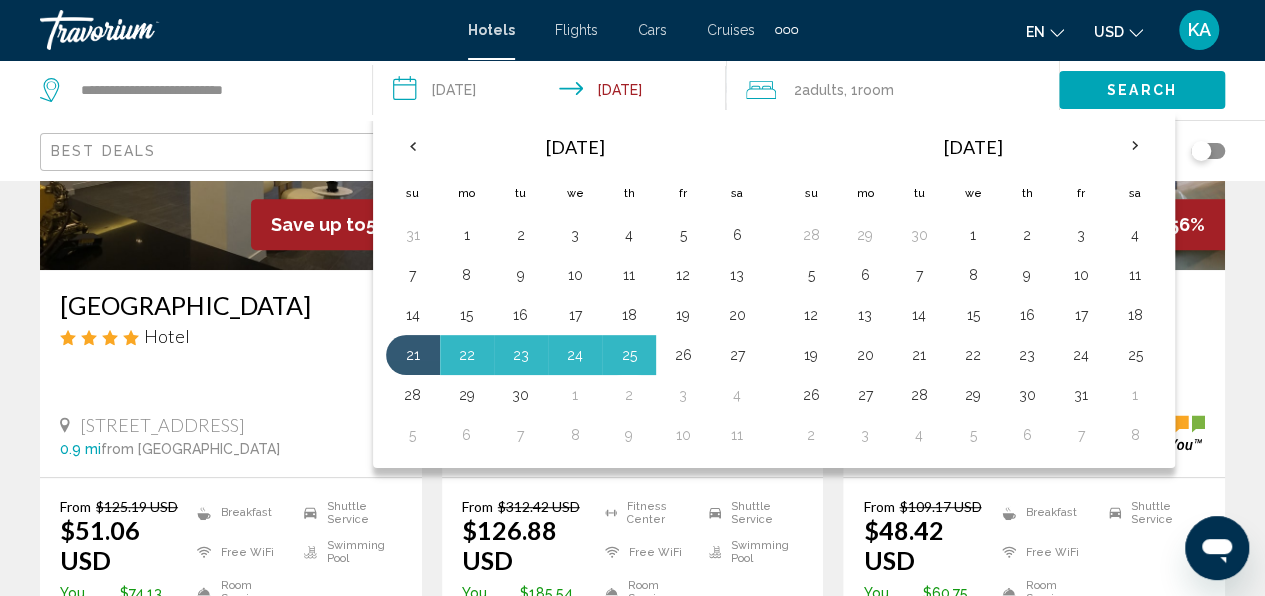 type on "**********" 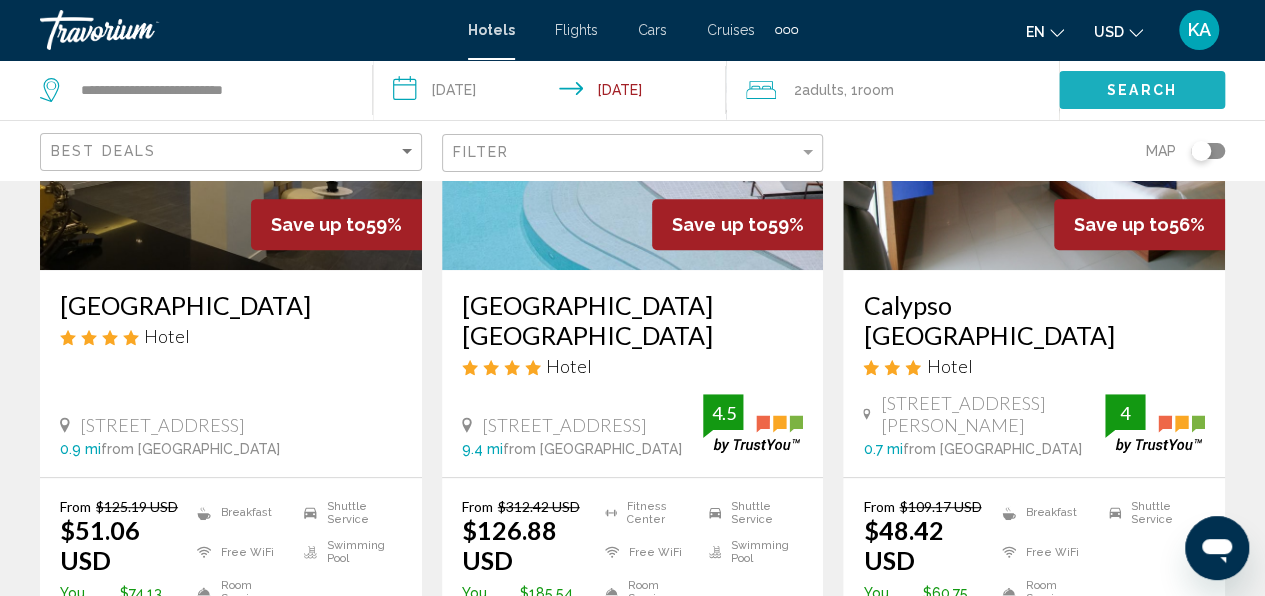 click on "Search" 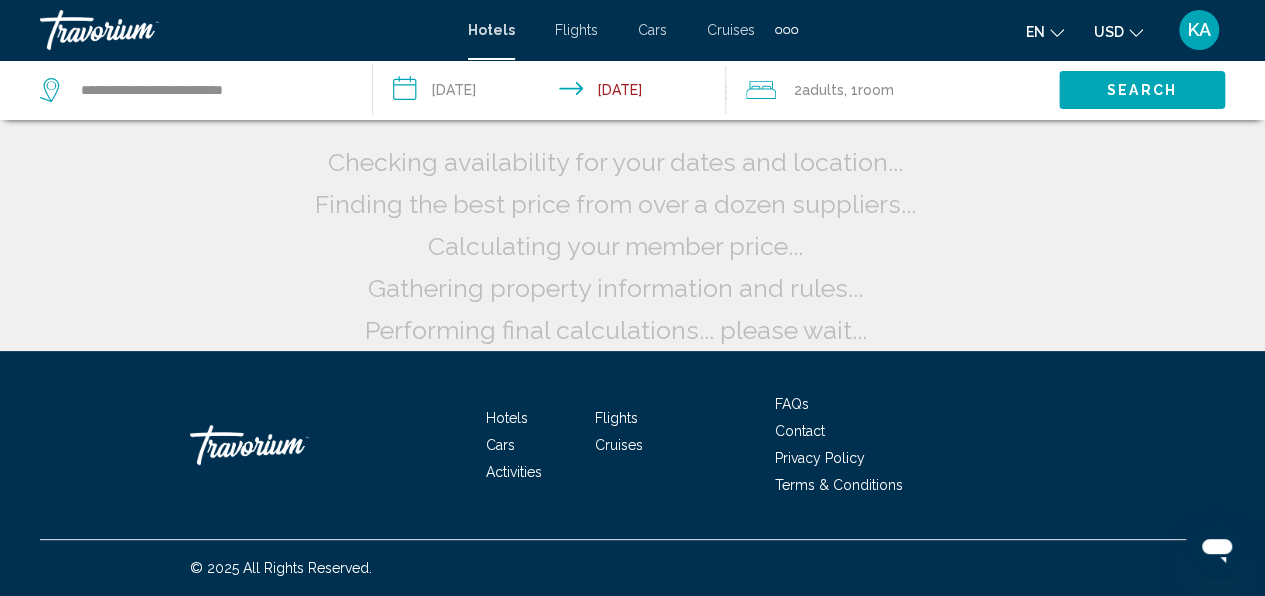 scroll, scrollTop: 60, scrollLeft: 0, axis: vertical 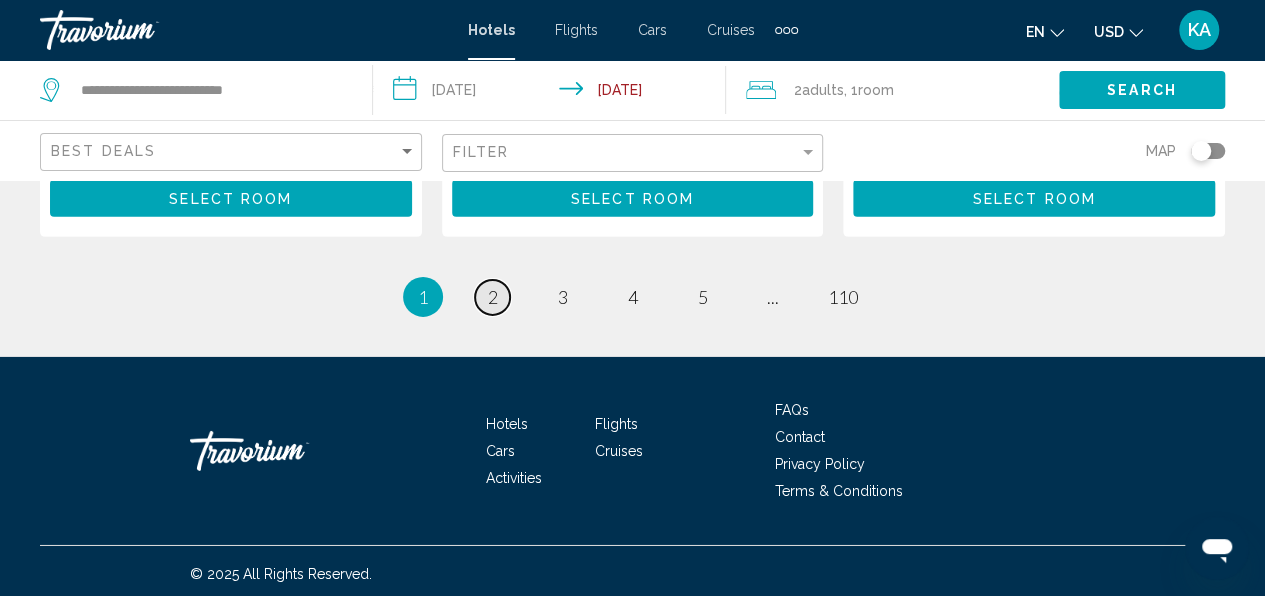 click on "2" at bounding box center [493, 297] 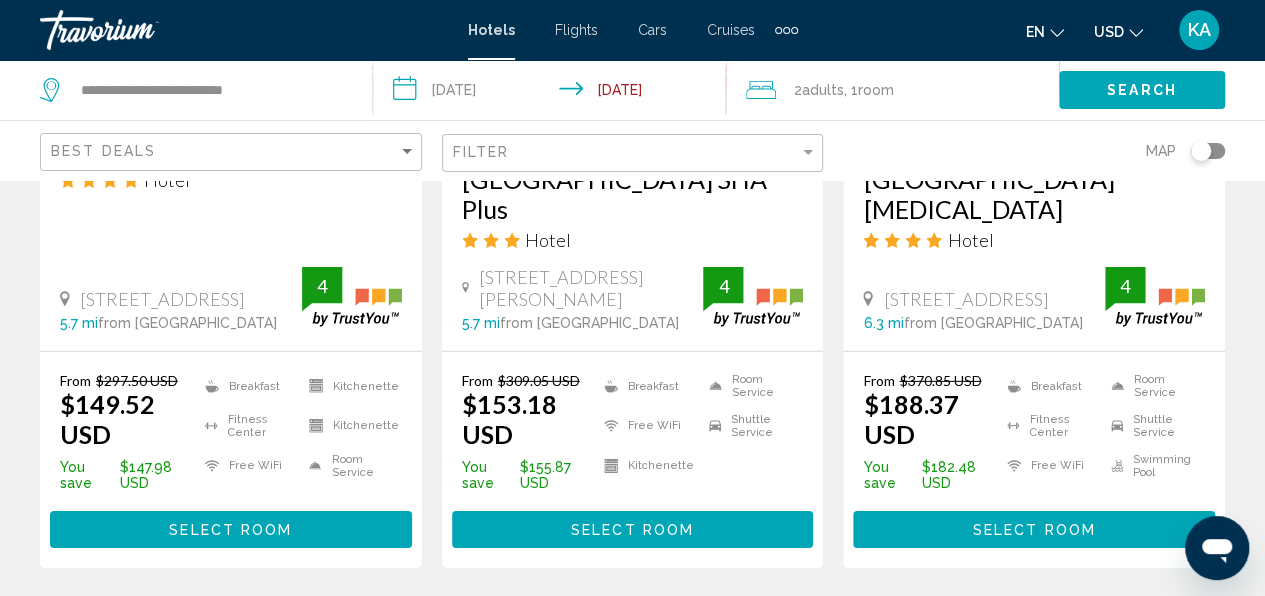 scroll, scrollTop: 2900, scrollLeft: 0, axis: vertical 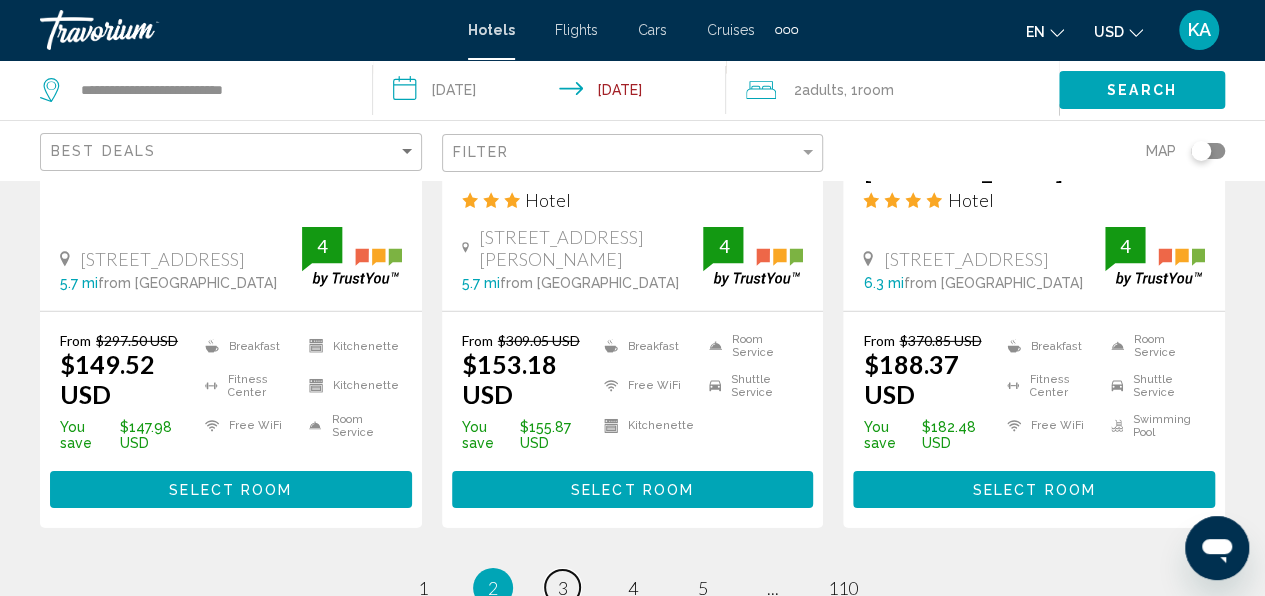 click on "3" at bounding box center [563, 588] 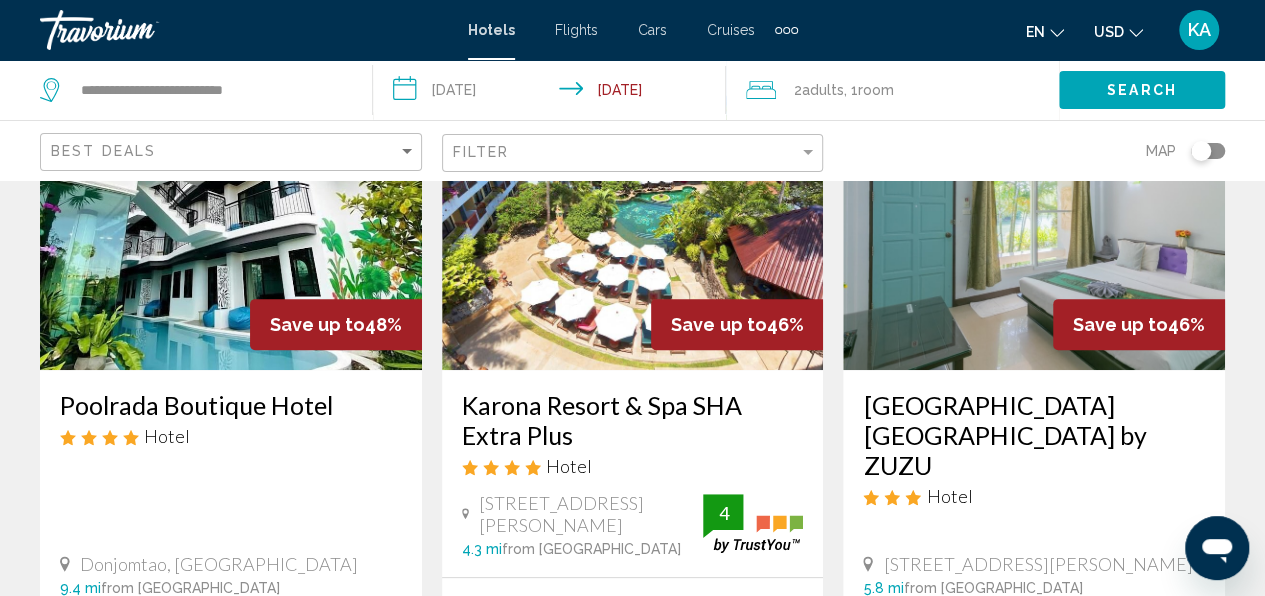 scroll, scrollTop: 0, scrollLeft: 0, axis: both 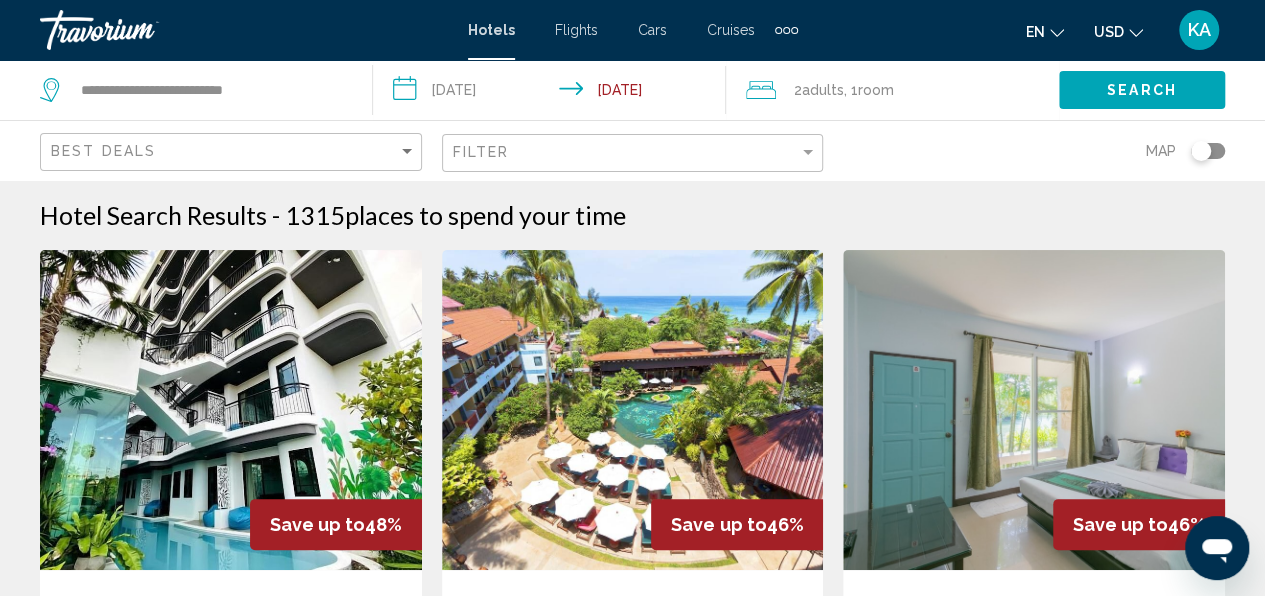 click at bounding box center [633, 410] 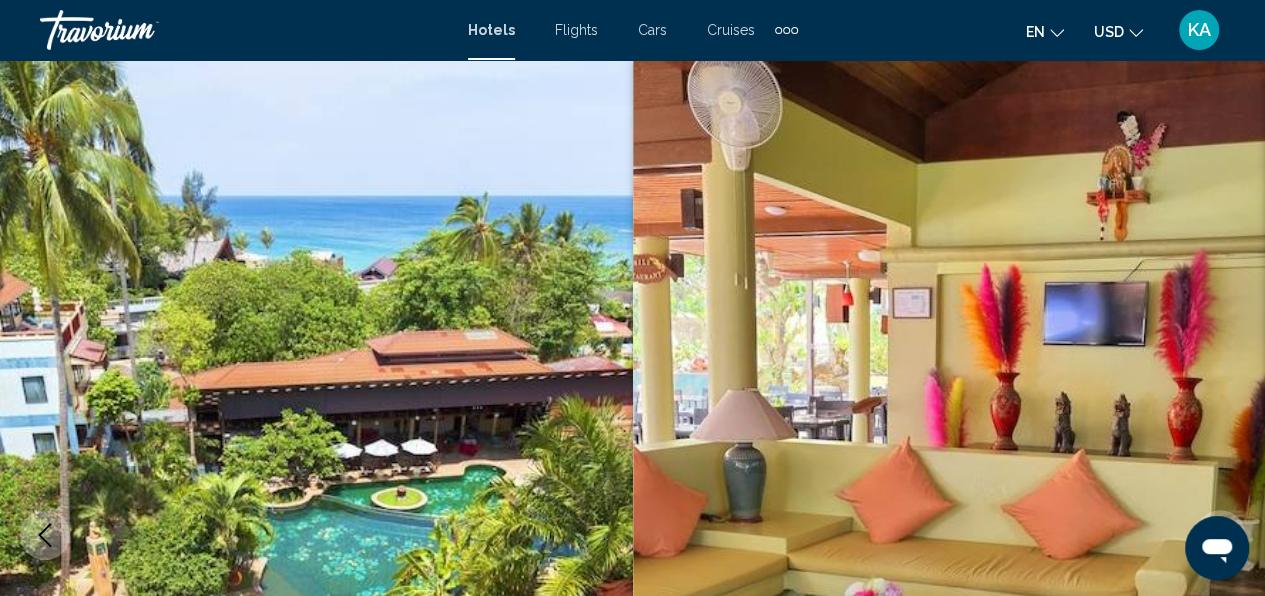 scroll, scrollTop: 236, scrollLeft: 0, axis: vertical 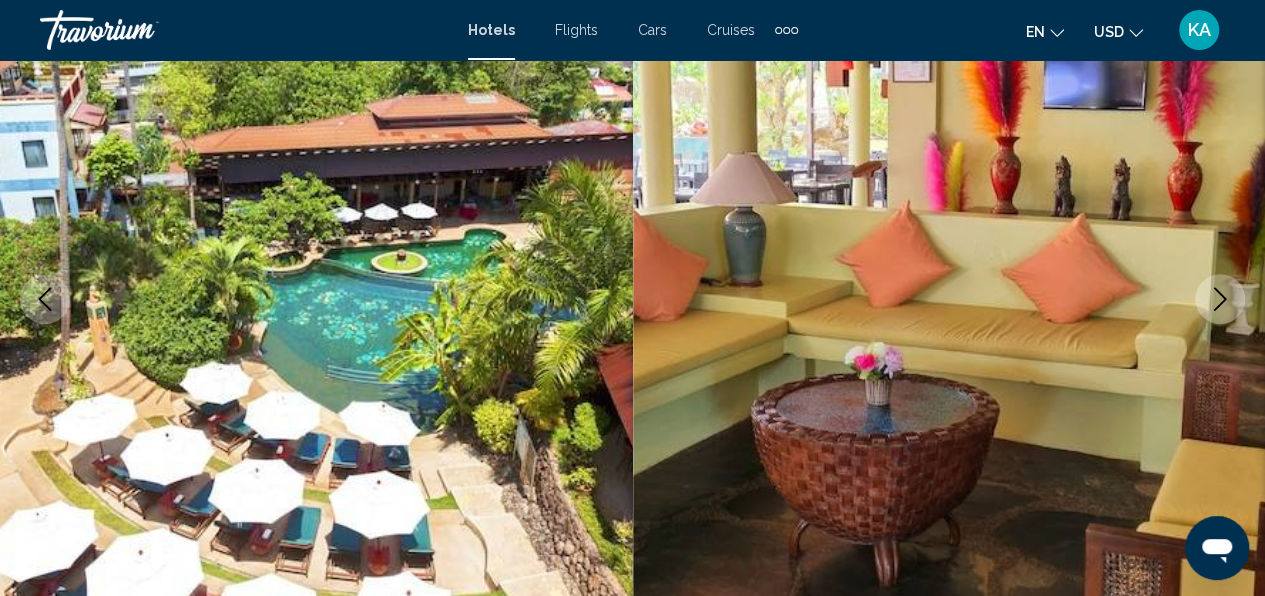 click 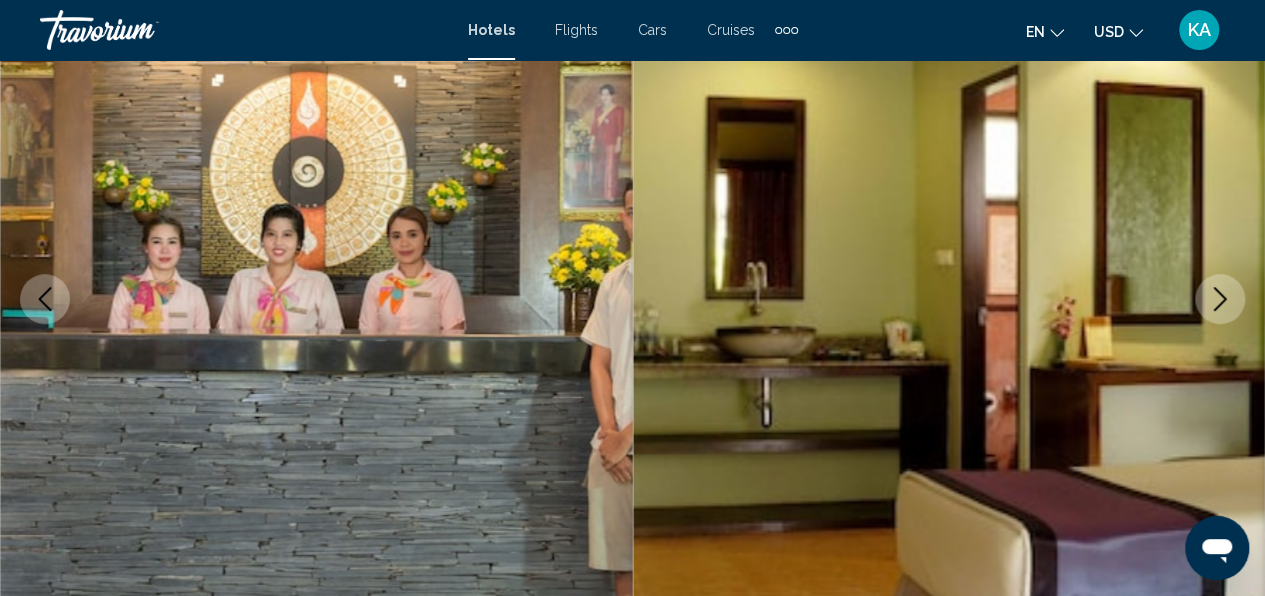 click 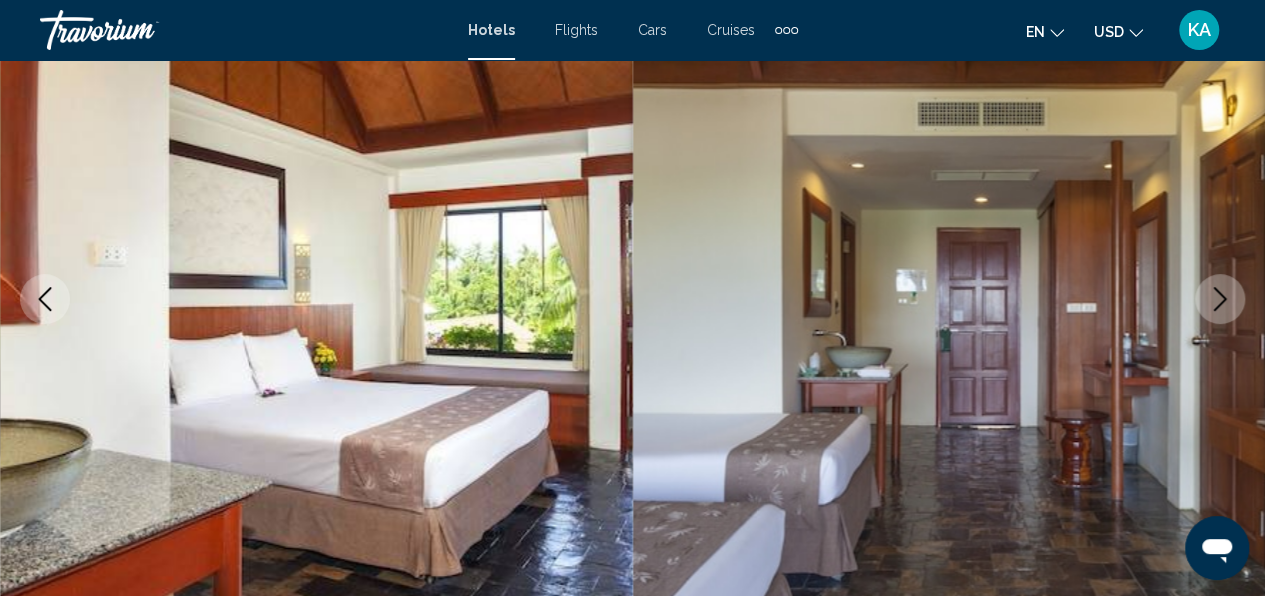 click 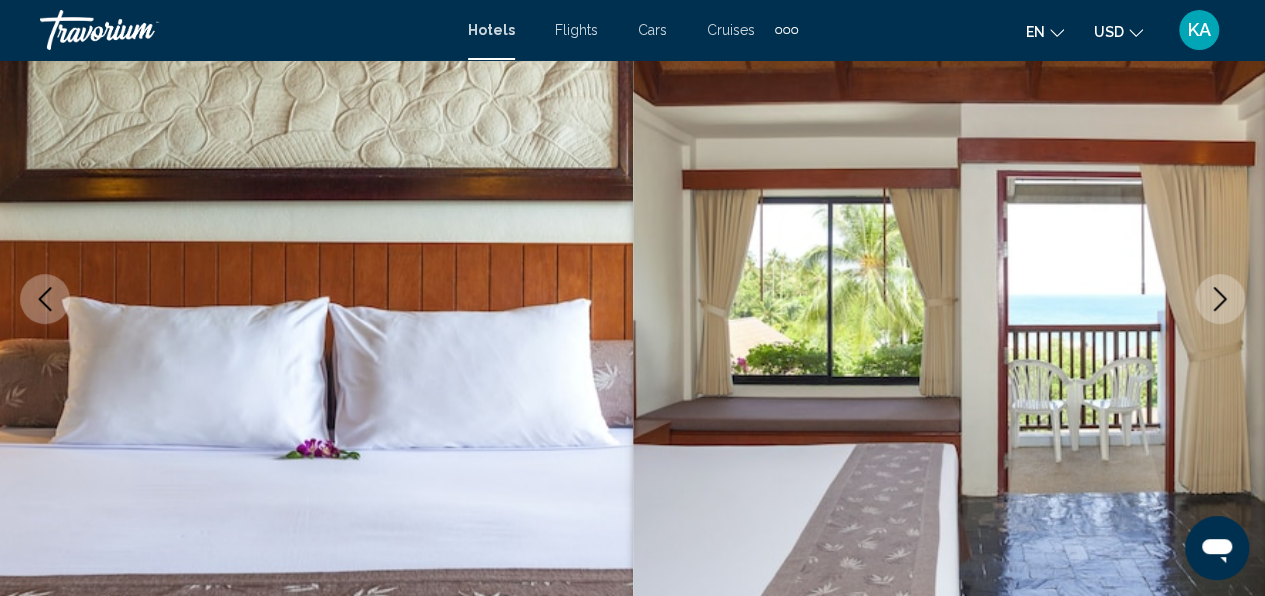 click 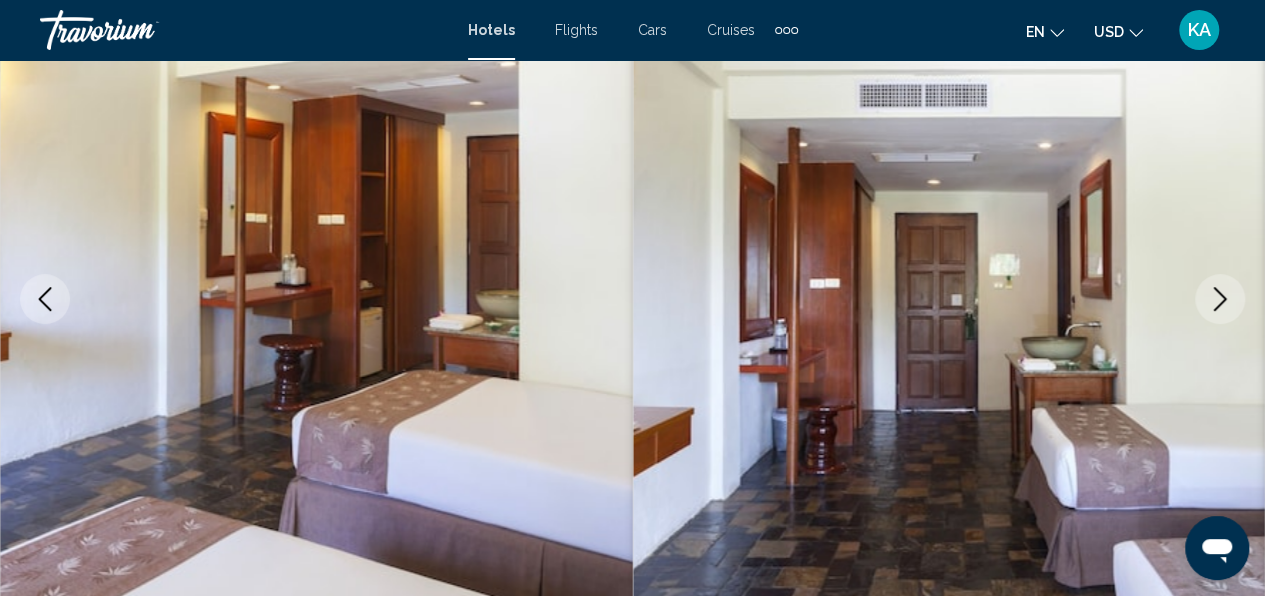 click 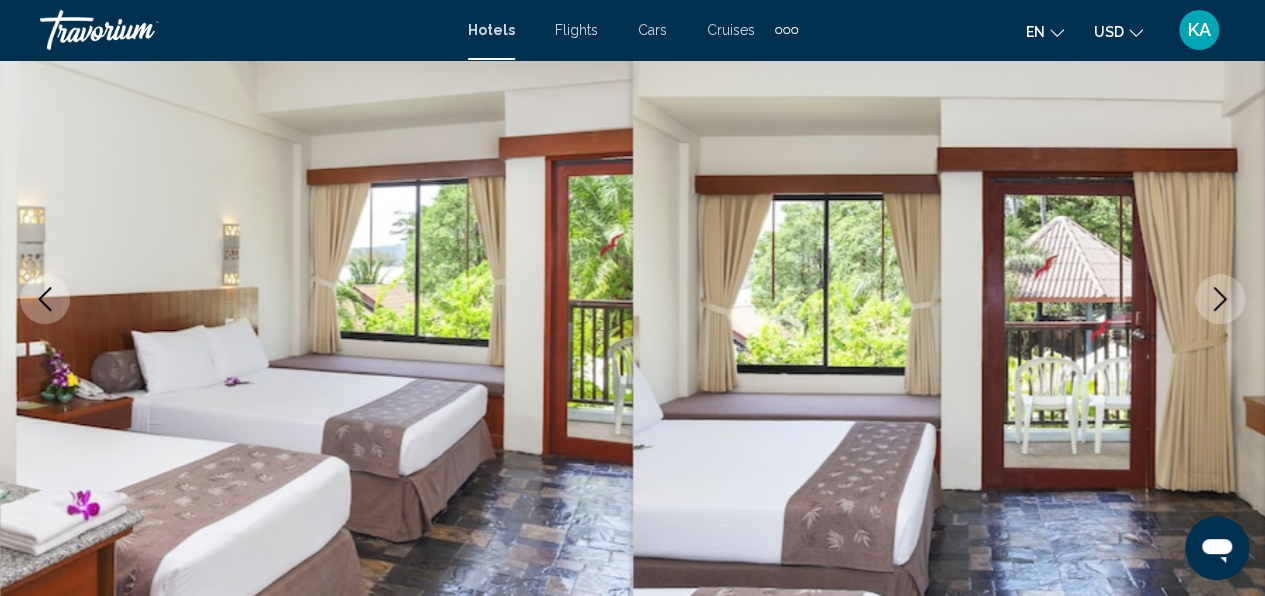 click 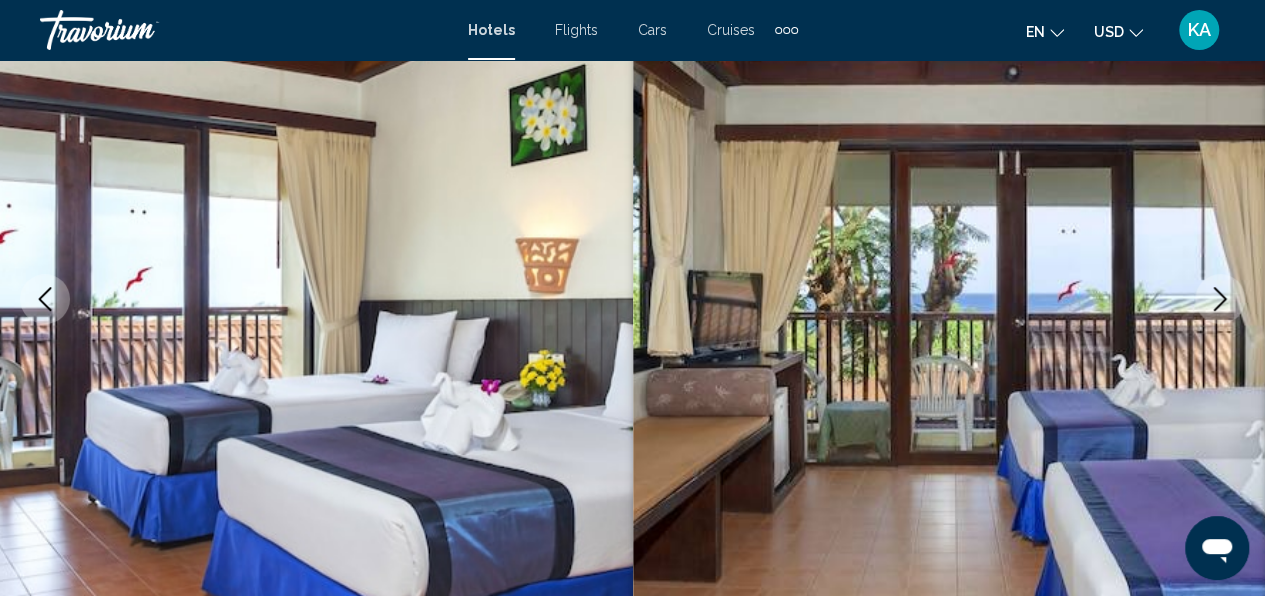 click 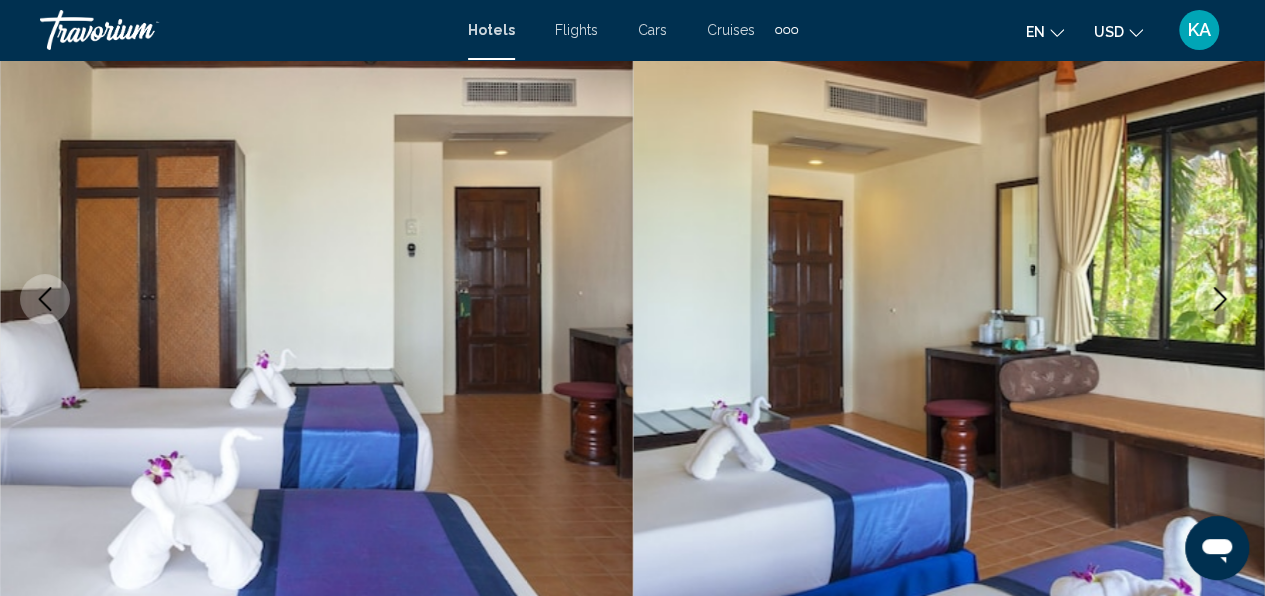 click 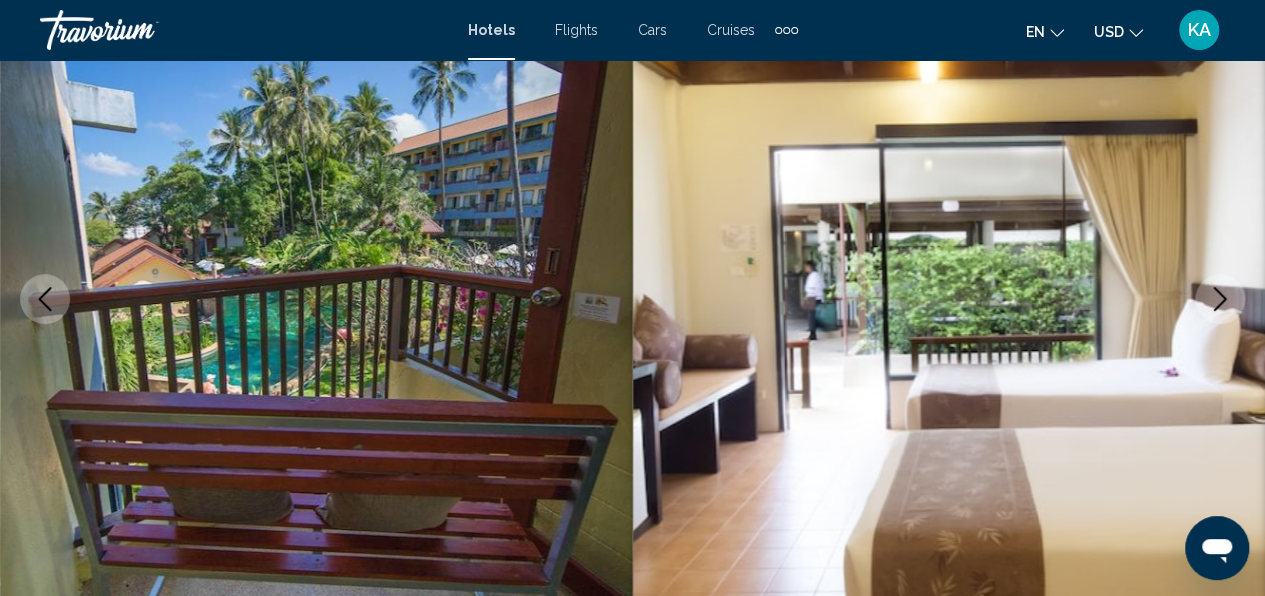 click 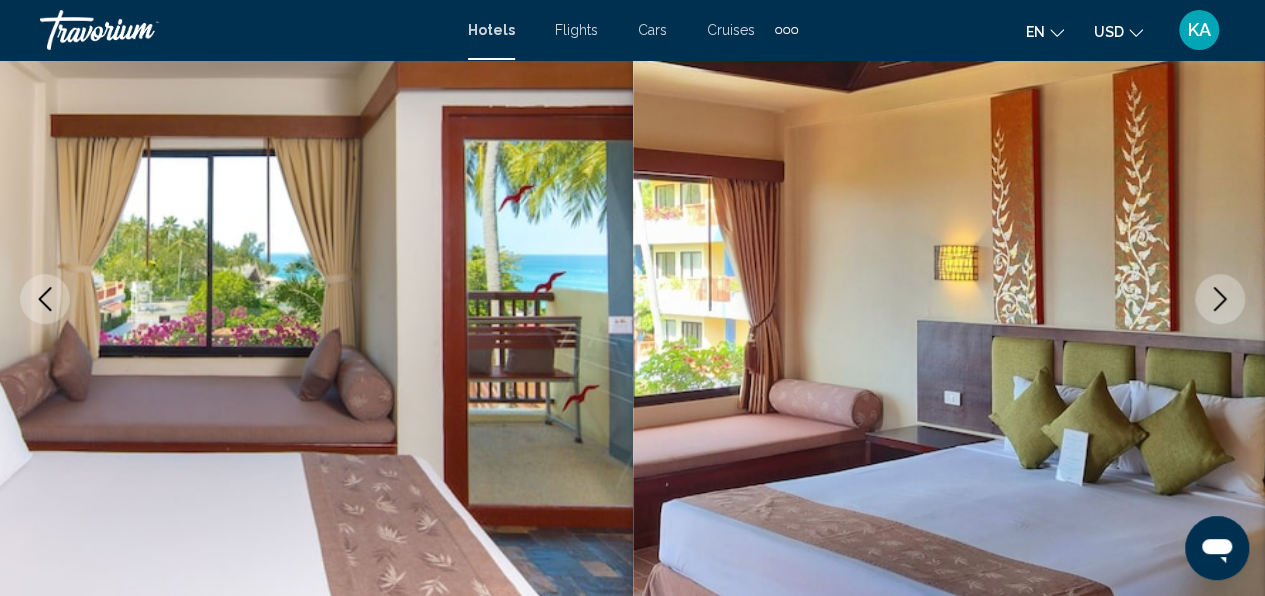 click at bounding box center [1220, 299] 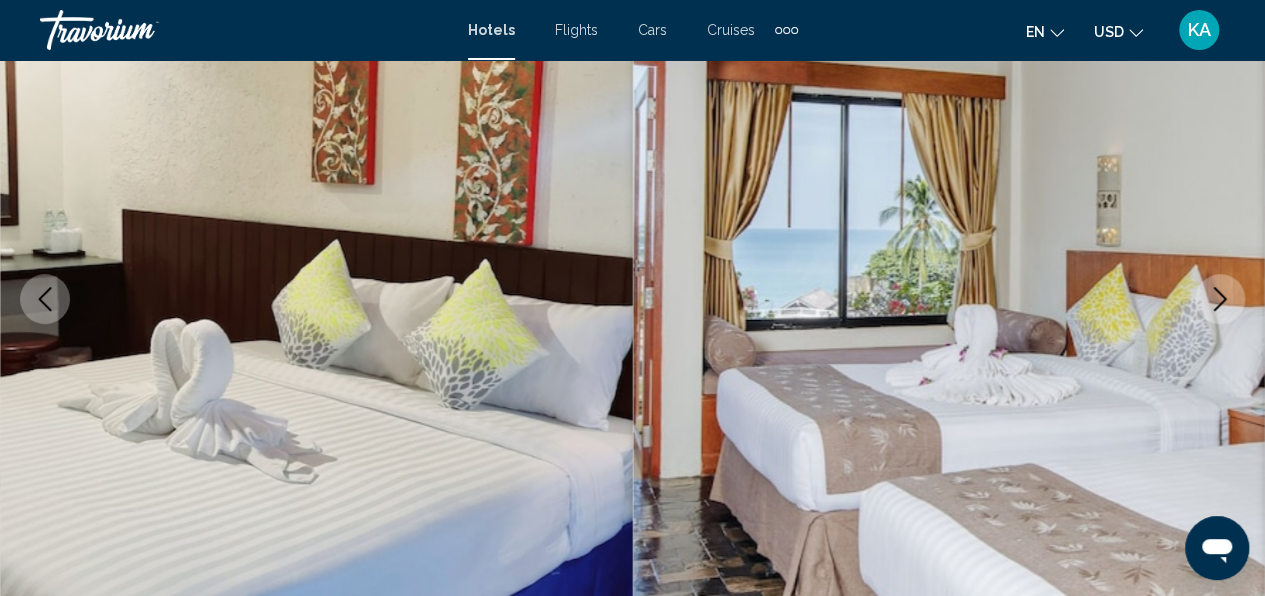click at bounding box center [1220, 299] 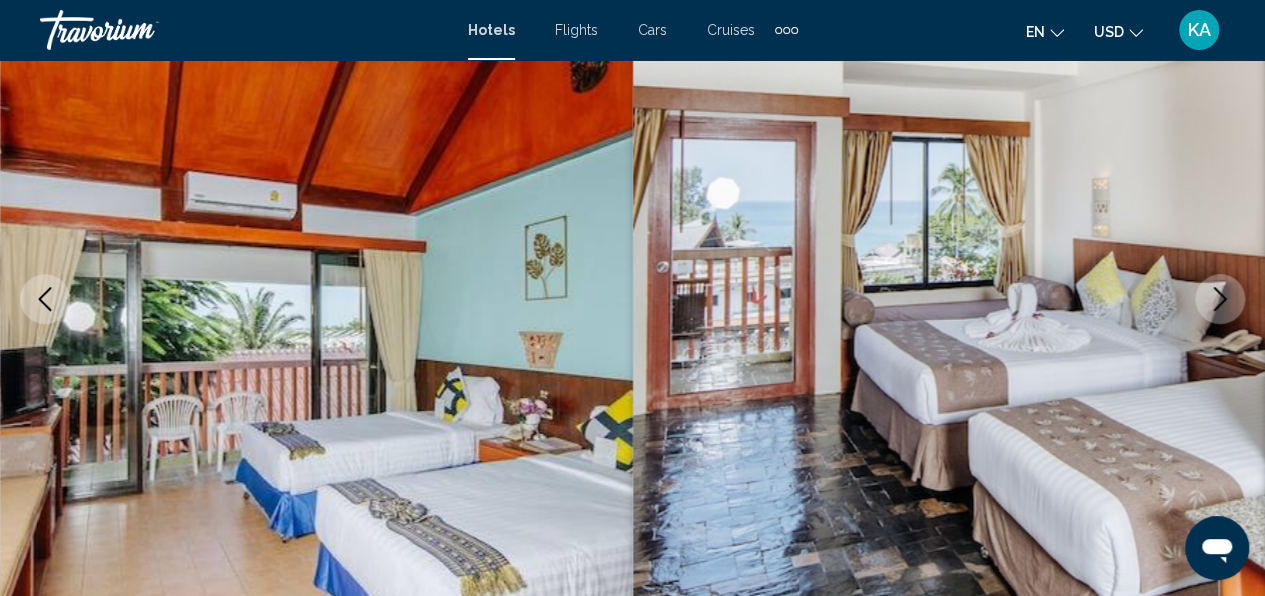 click 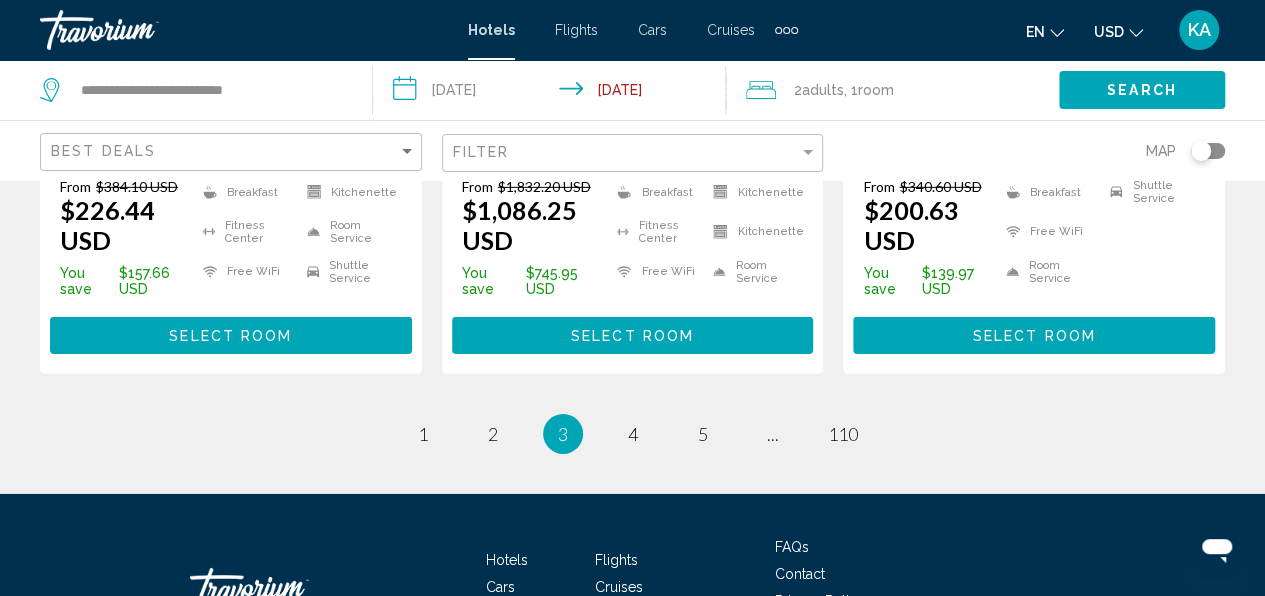 scroll, scrollTop: 3000, scrollLeft: 0, axis: vertical 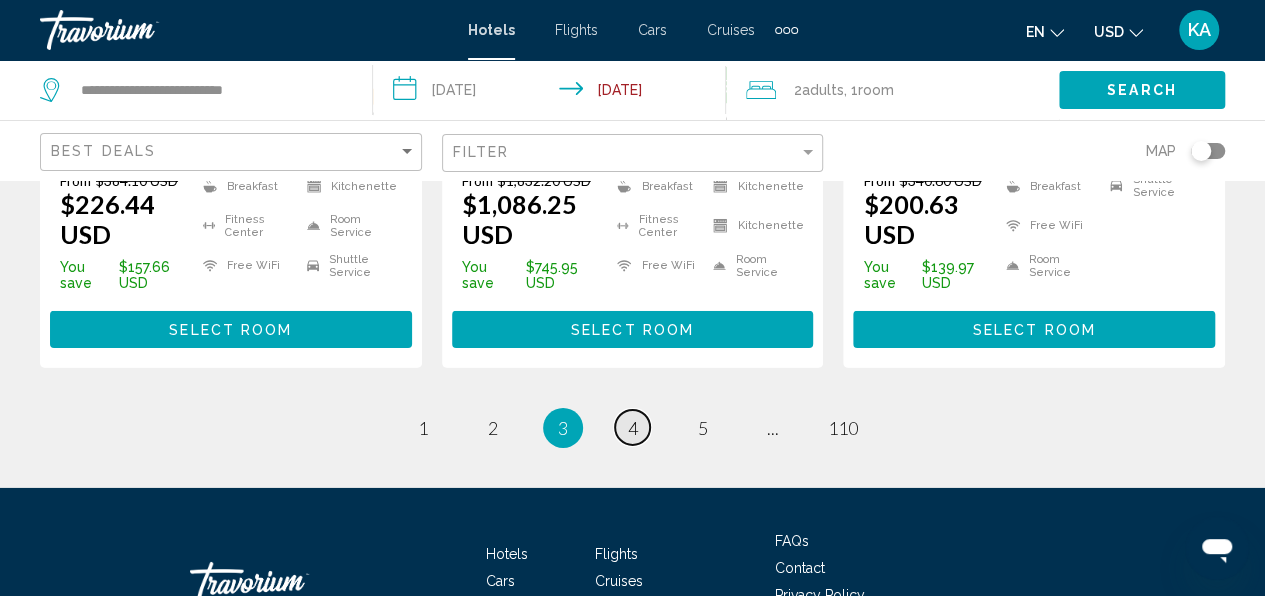 click on "4" at bounding box center [633, 428] 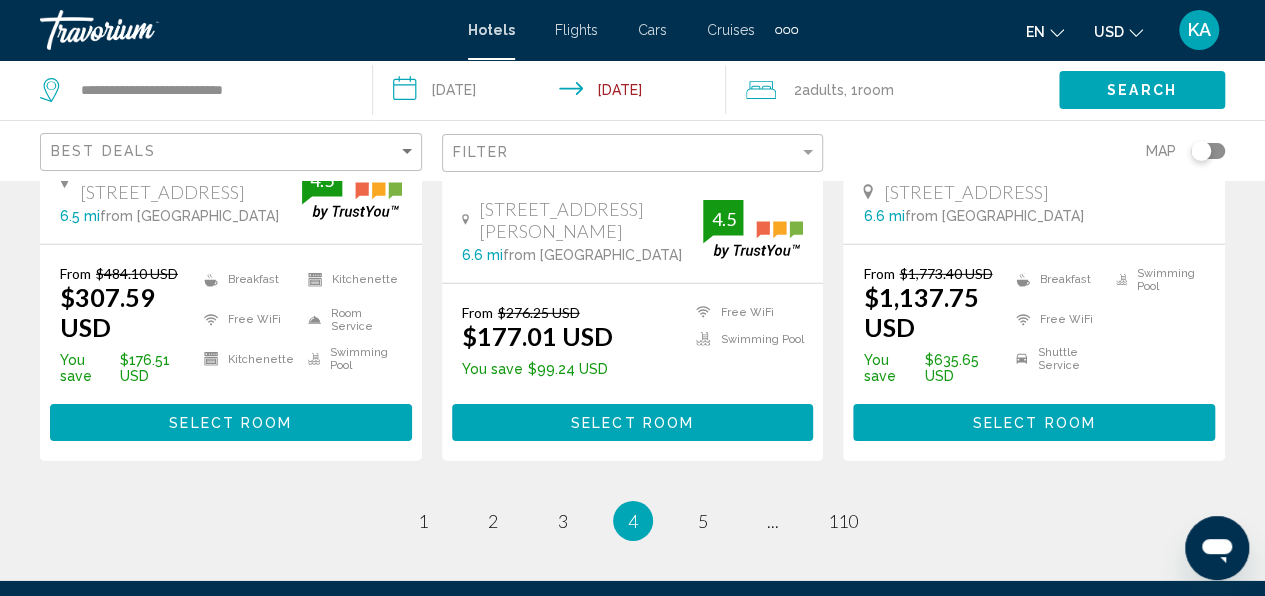 scroll, scrollTop: 3000, scrollLeft: 0, axis: vertical 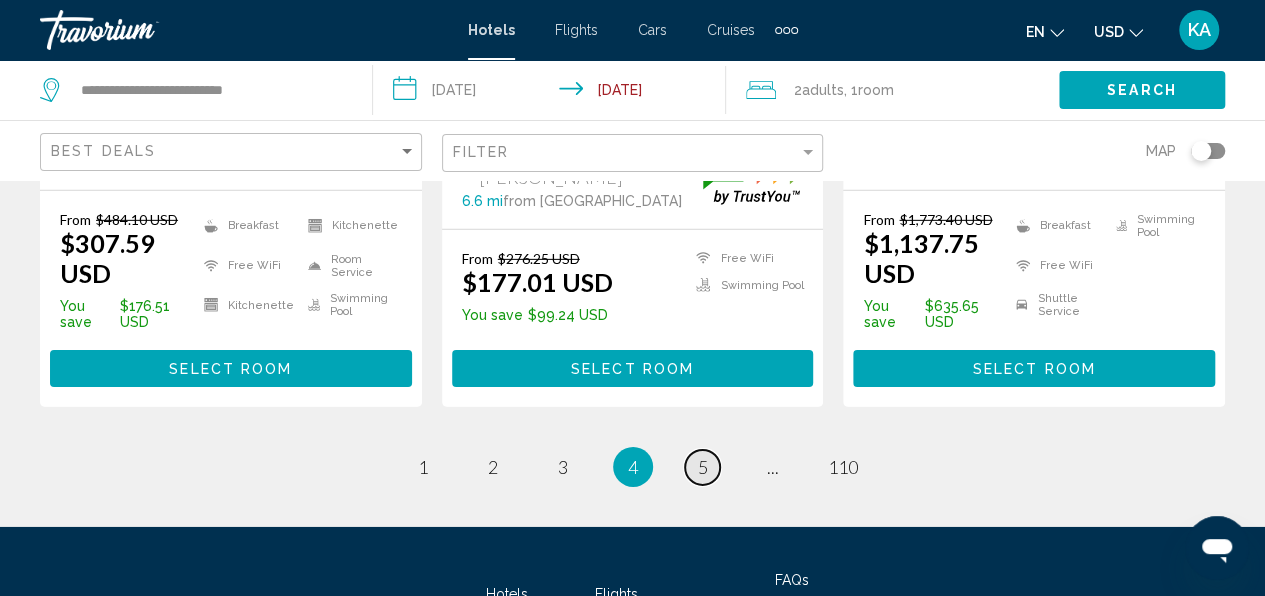 click on "5" at bounding box center [703, 467] 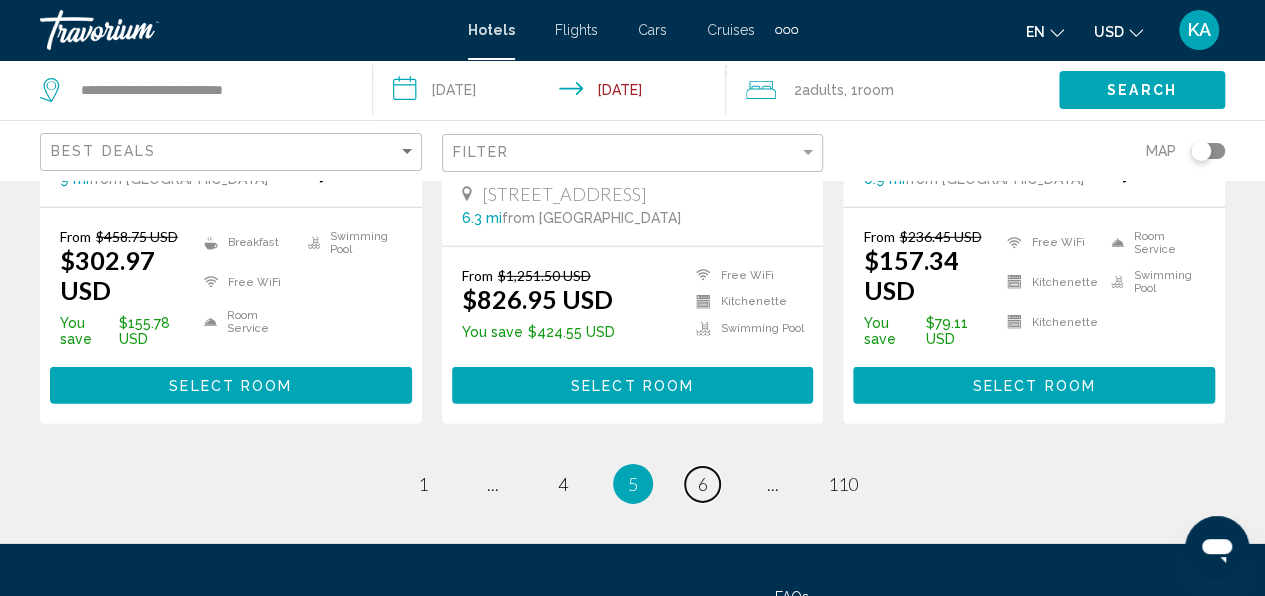 scroll, scrollTop: 2900, scrollLeft: 0, axis: vertical 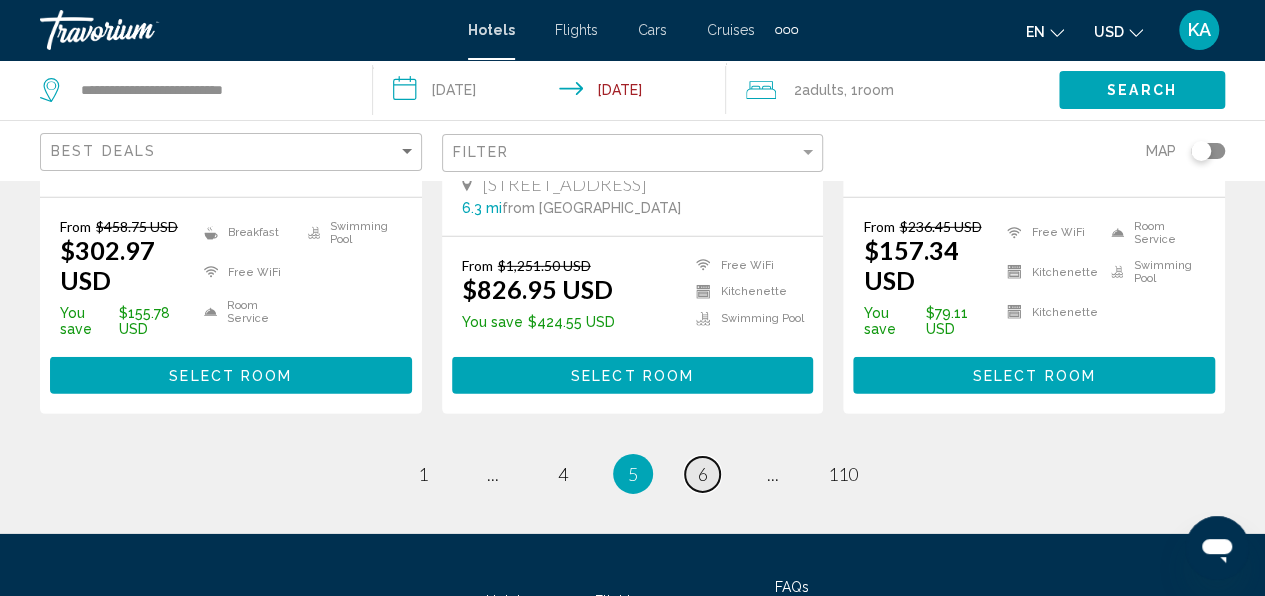 click on "6" at bounding box center [703, 474] 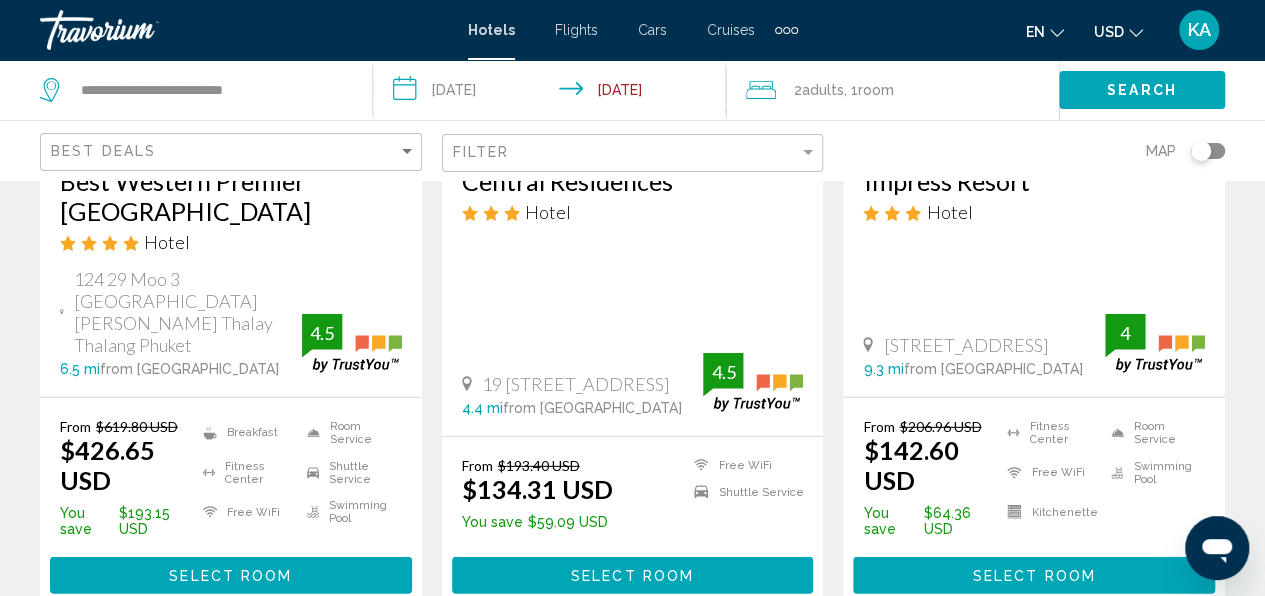 scroll, scrollTop: 3000, scrollLeft: 0, axis: vertical 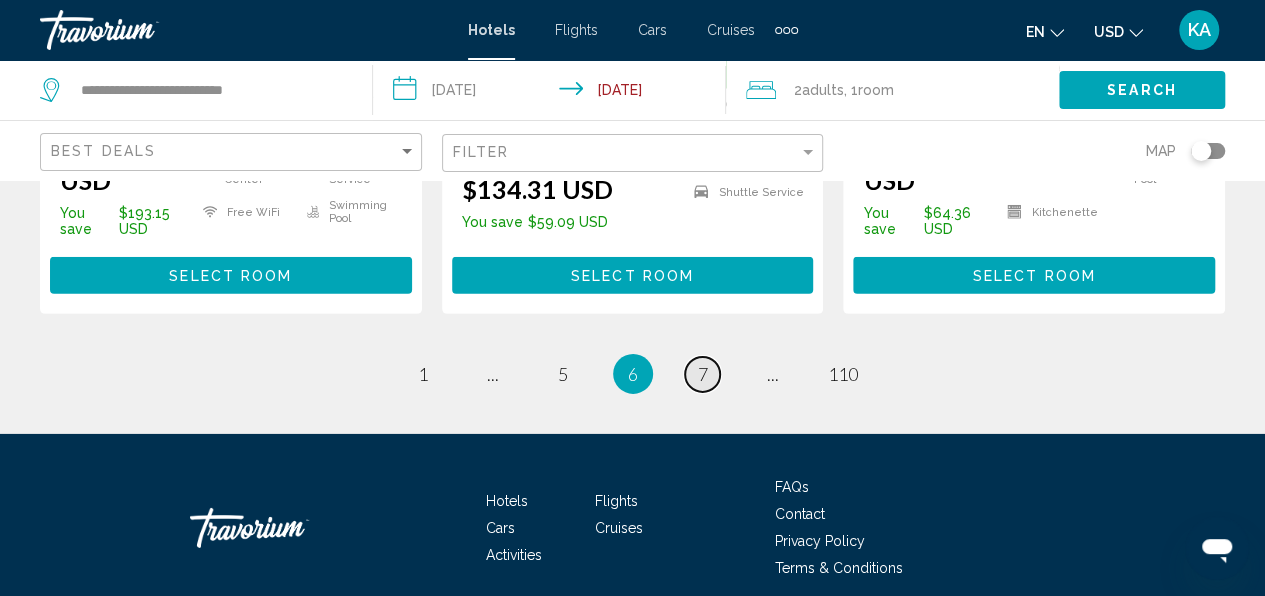 click on "page  7" at bounding box center (702, 374) 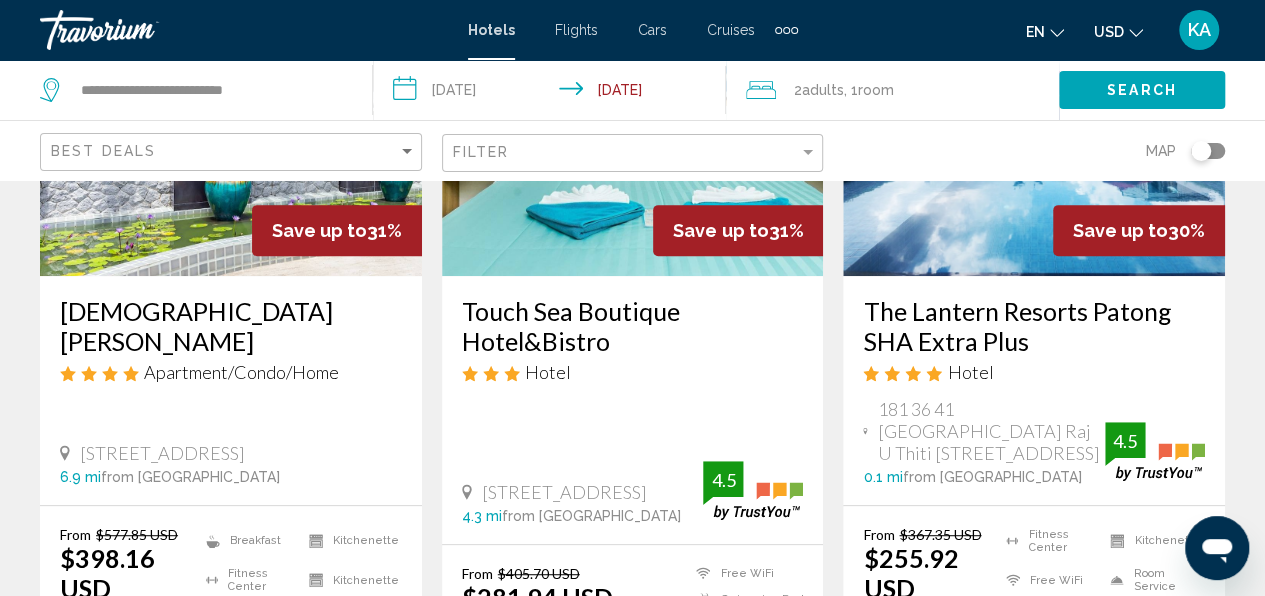 scroll, scrollTop: 500, scrollLeft: 0, axis: vertical 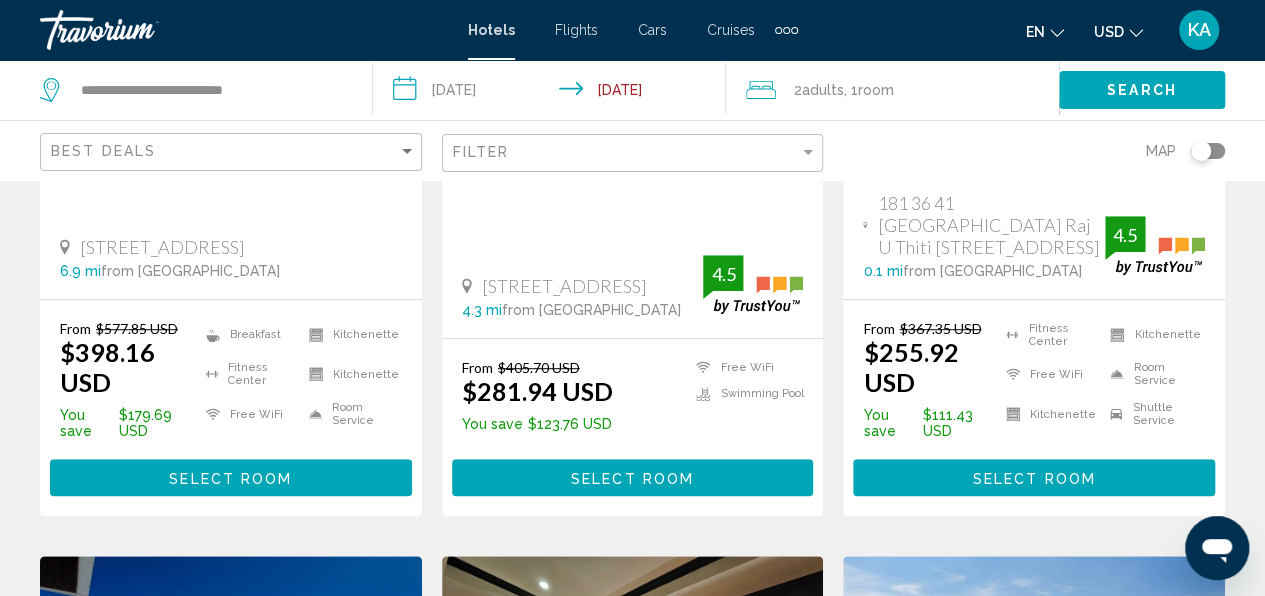 click on "Best Deals Filter Map" 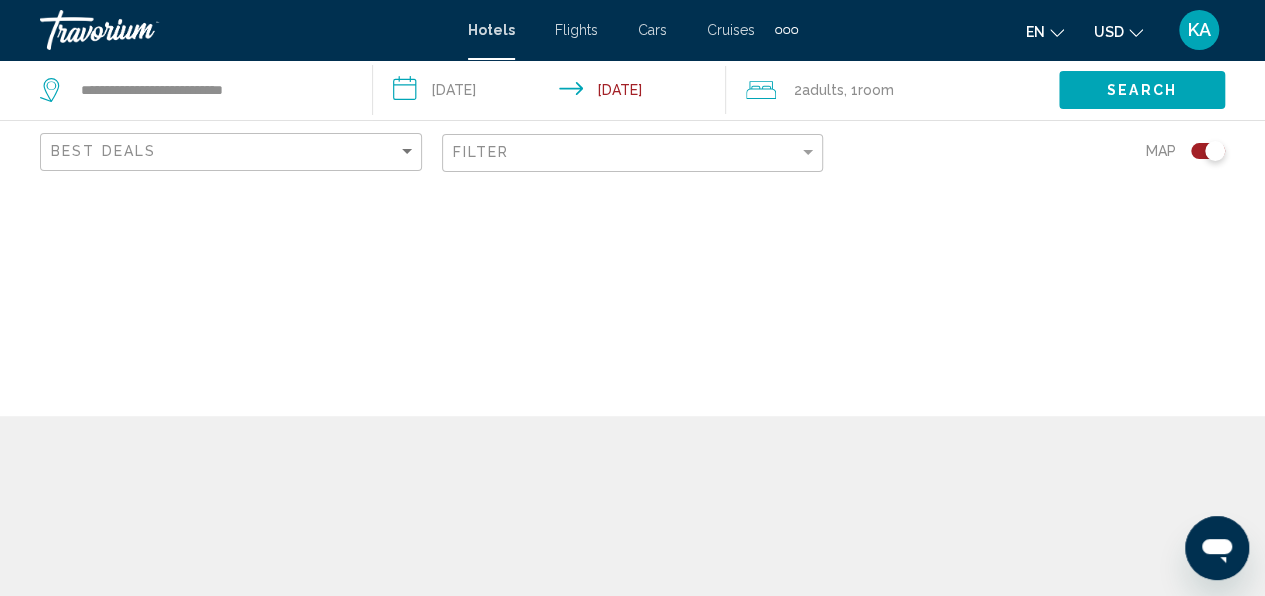 scroll, scrollTop: 0, scrollLeft: 0, axis: both 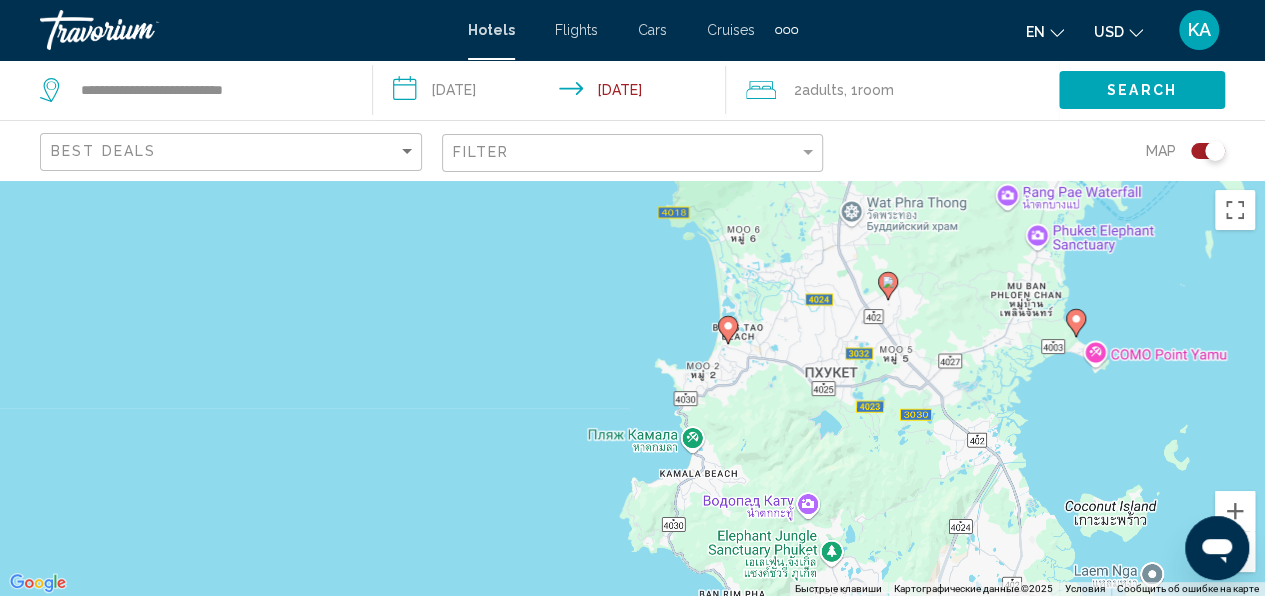 drag, startPoint x: 550, startPoint y: 474, endPoint x: 819, endPoint y: 210, distance: 376.9045 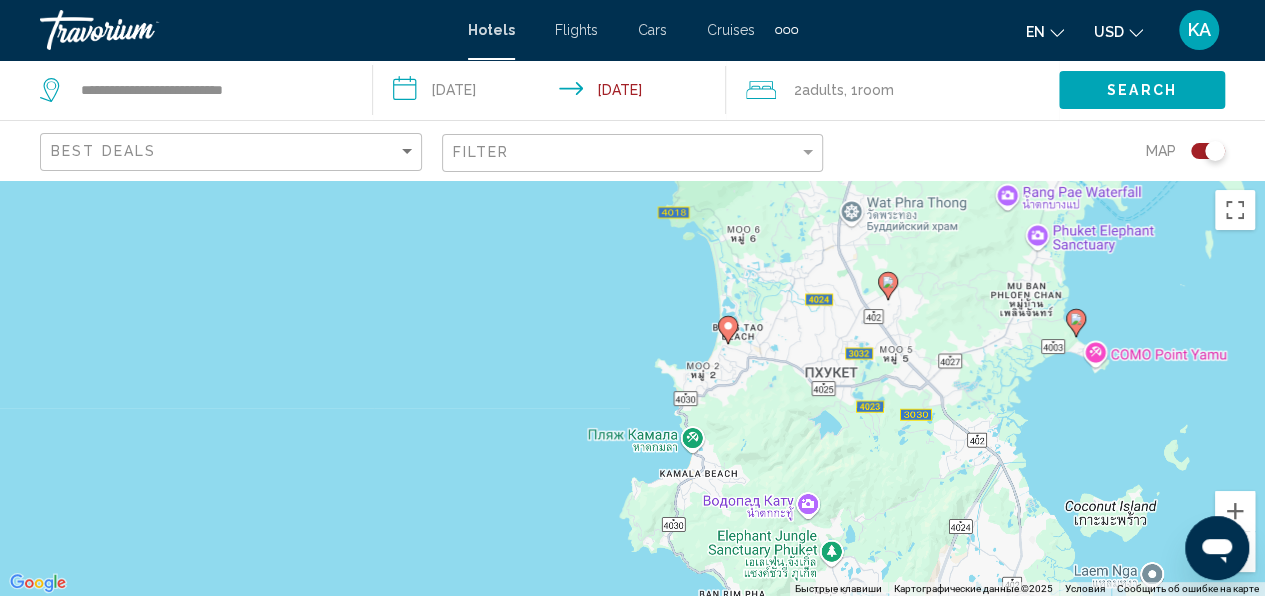 click on "Для навигации используйте клавиши со стрелками. Чтобы активировать перетаскивание с помощью клавиатуры, нажмите Alt + Ввод. После этого перемещайте маркер, используя клавиши со стрелками. Чтобы завершить перетаскивание, нажмите клавишу Ввод. Чтобы отменить действие, нажмите клавишу Esc." at bounding box center [632, 388] 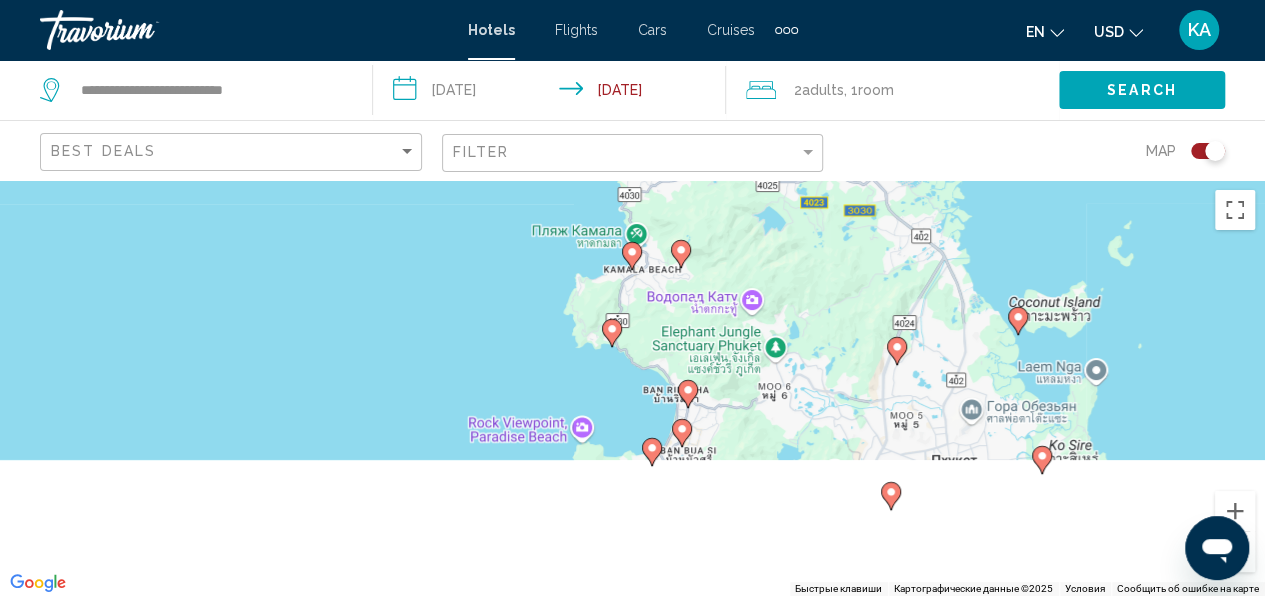 drag, startPoint x: 918, startPoint y: 450, endPoint x: 860, endPoint y: 242, distance: 215.93518 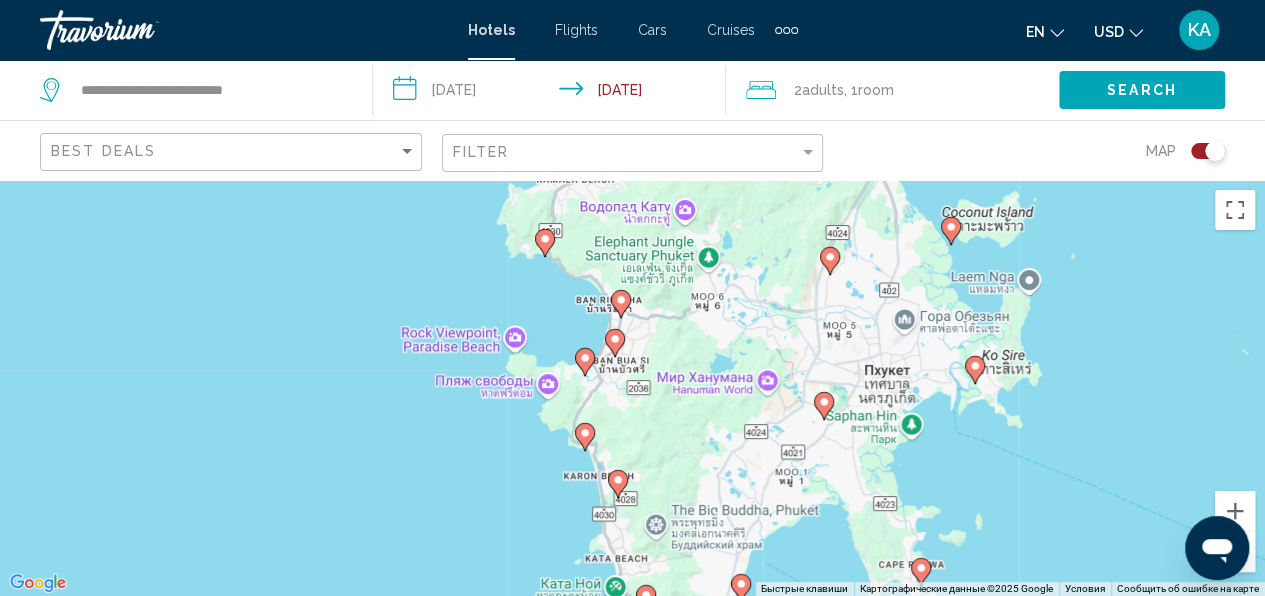 drag, startPoint x: 842, startPoint y: 460, endPoint x: 776, endPoint y: 368, distance: 113.22544 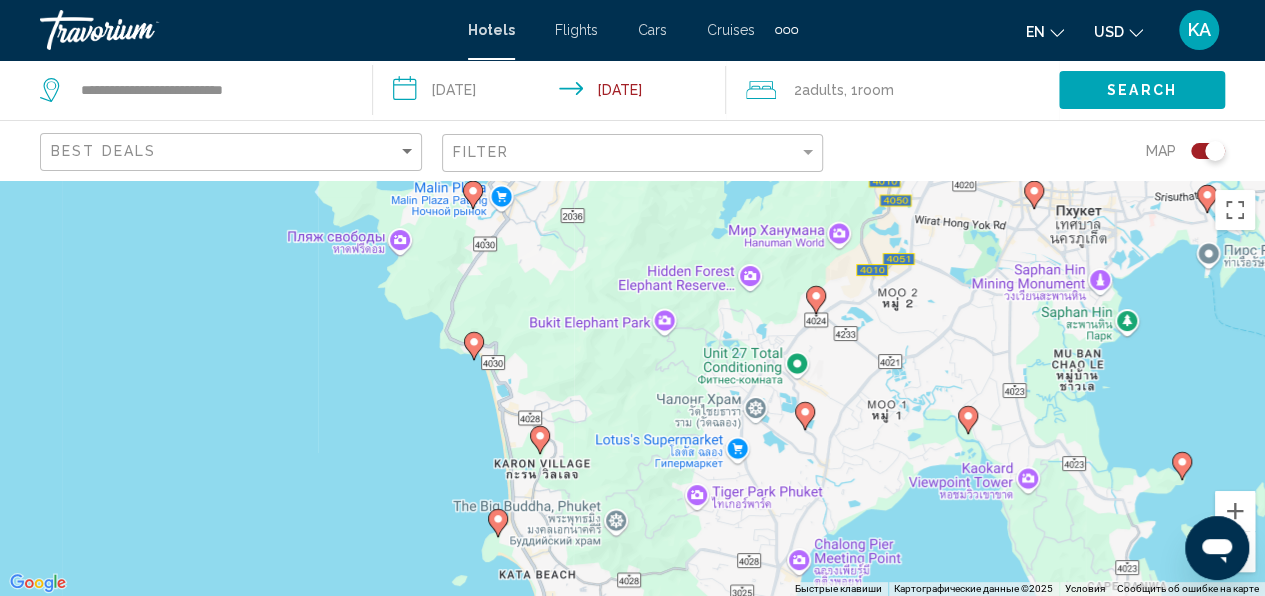 drag, startPoint x: 605, startPoint y: 479, endPoint x: 610, endPoint y: 308, distance: 171.07309 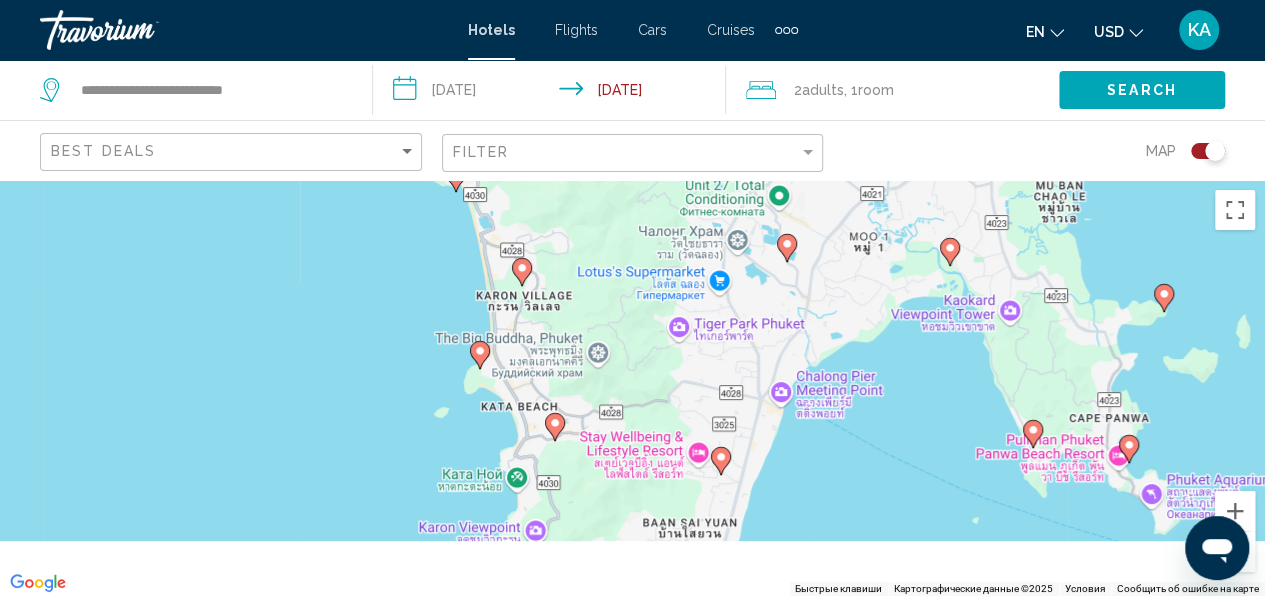 drag, startPoint x: 622, startPoint y: 430, endPoint x: 603, endPoint y: 340, distance: 91.983696 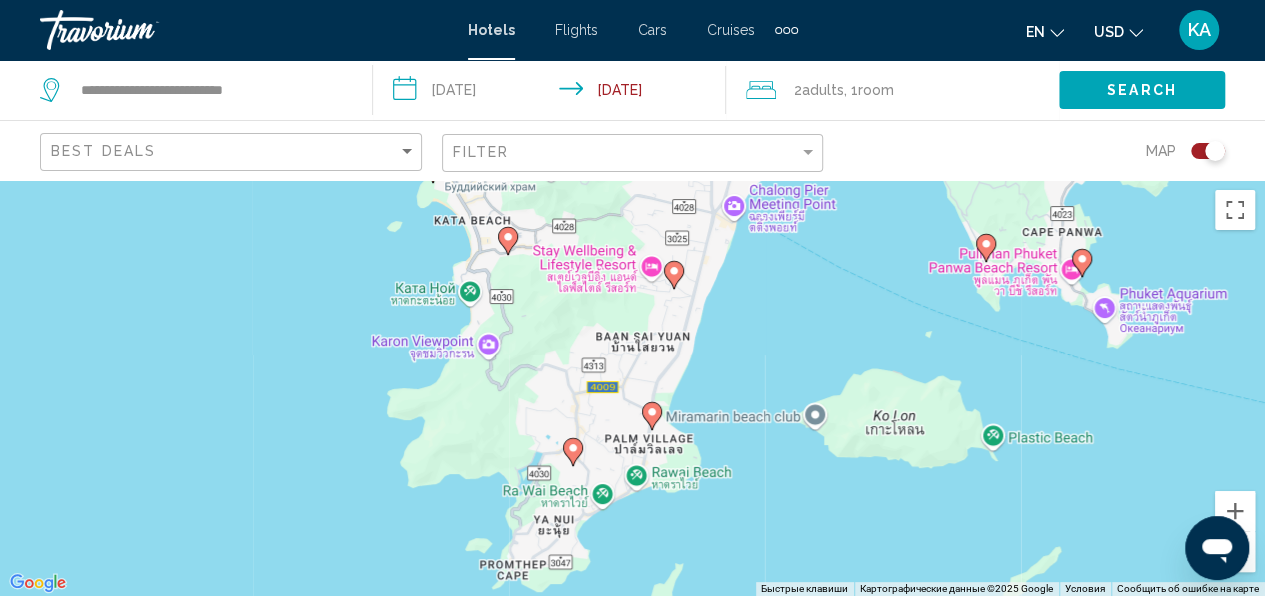drag, startPoint x: 644, startPoint y: 496, endPoint x: 597, endPoint y: 294, distance: 207.39575 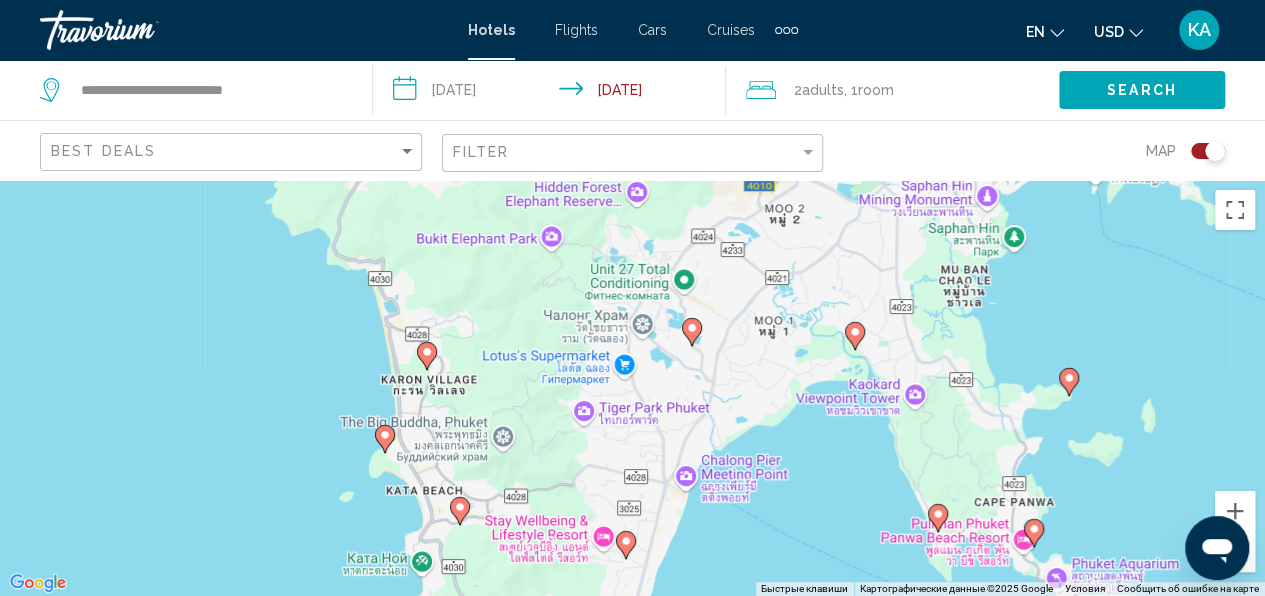 drag, startPoint x: 532, startPoint y: 270, endPoint x: 480, endPoint y: 568, distance: 302.5029 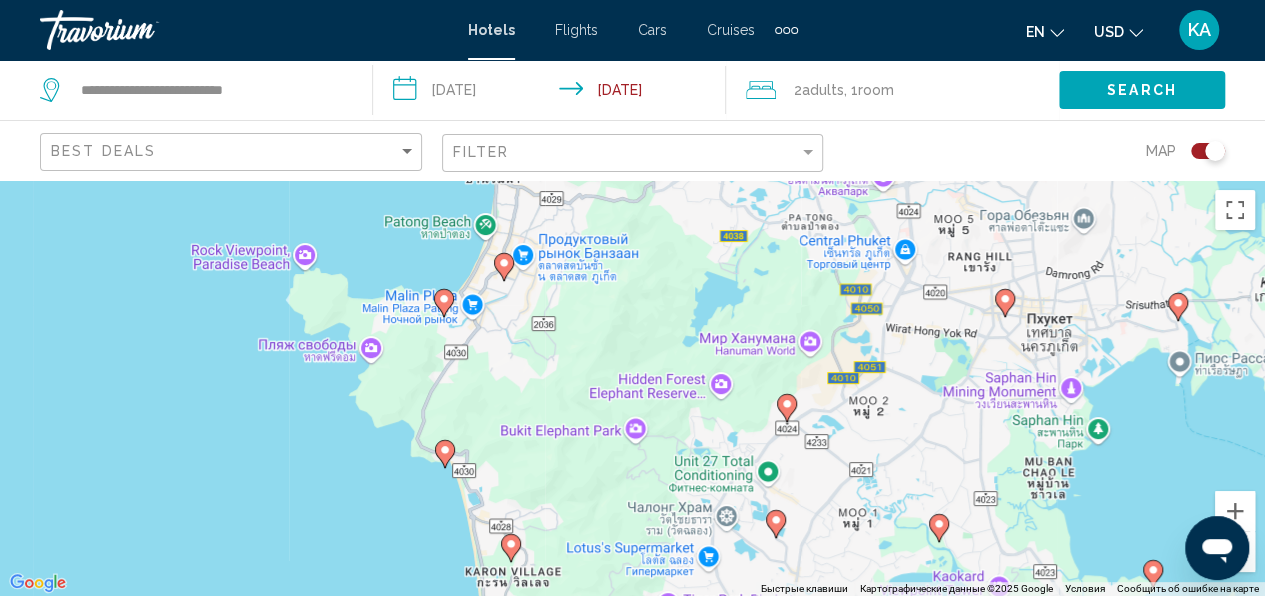 drag, startPoint x: 494, startPoint y: 284, endPoint x: 583, endPoint y: 488, distance: 222.56909 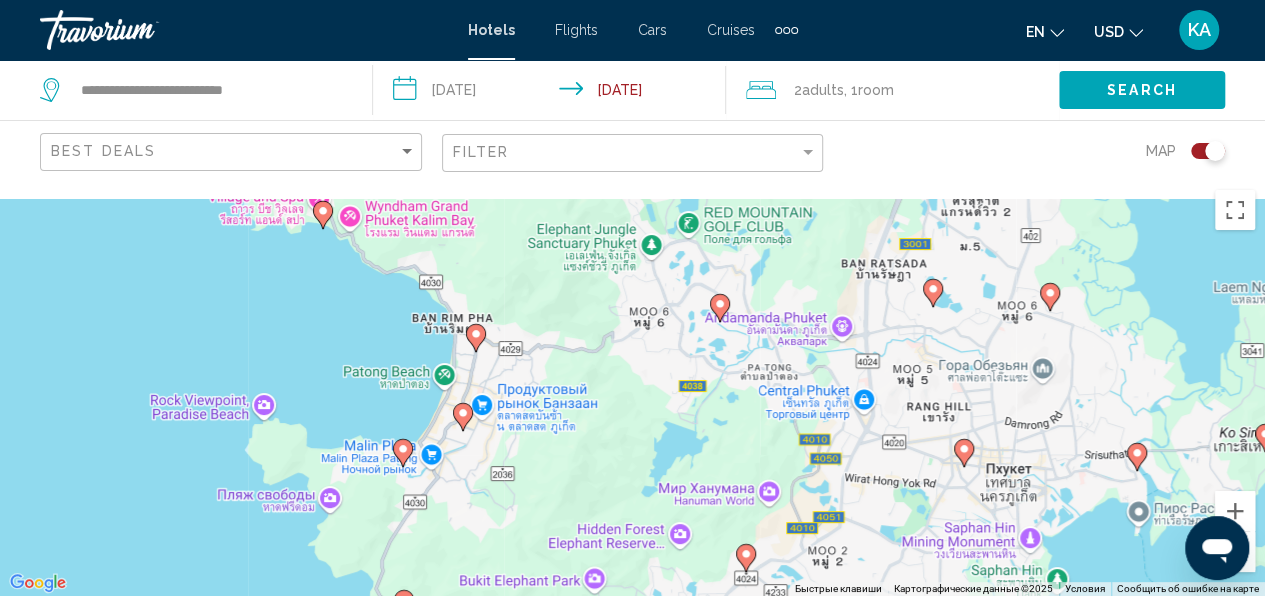 drag, startPoint x: 540, startPoint y: 354, endPoint x: 496, endPoint y: 523, distance: 174.6339 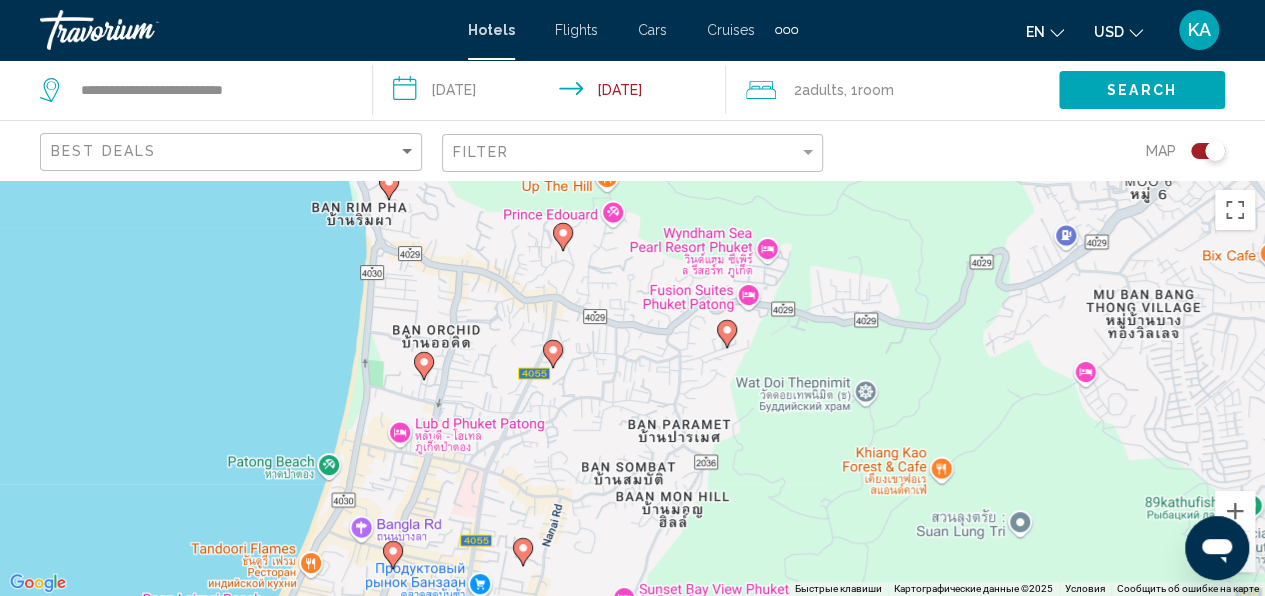 drag, startPoint x: 404, startPoint y: 382, endPoint x: 376, endPoint y: 513, distance: 133.95895 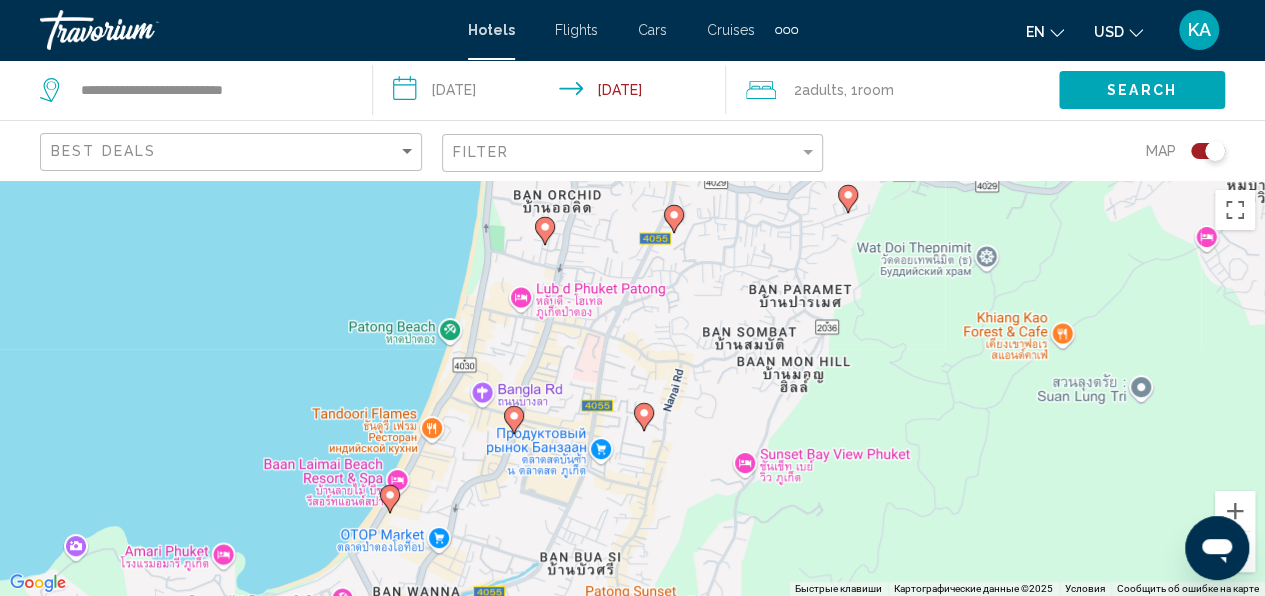 drag, startPoint x: 387, startPoint y: 410, endPoint x: 512, endPoint y: 268, distance: 189.17981 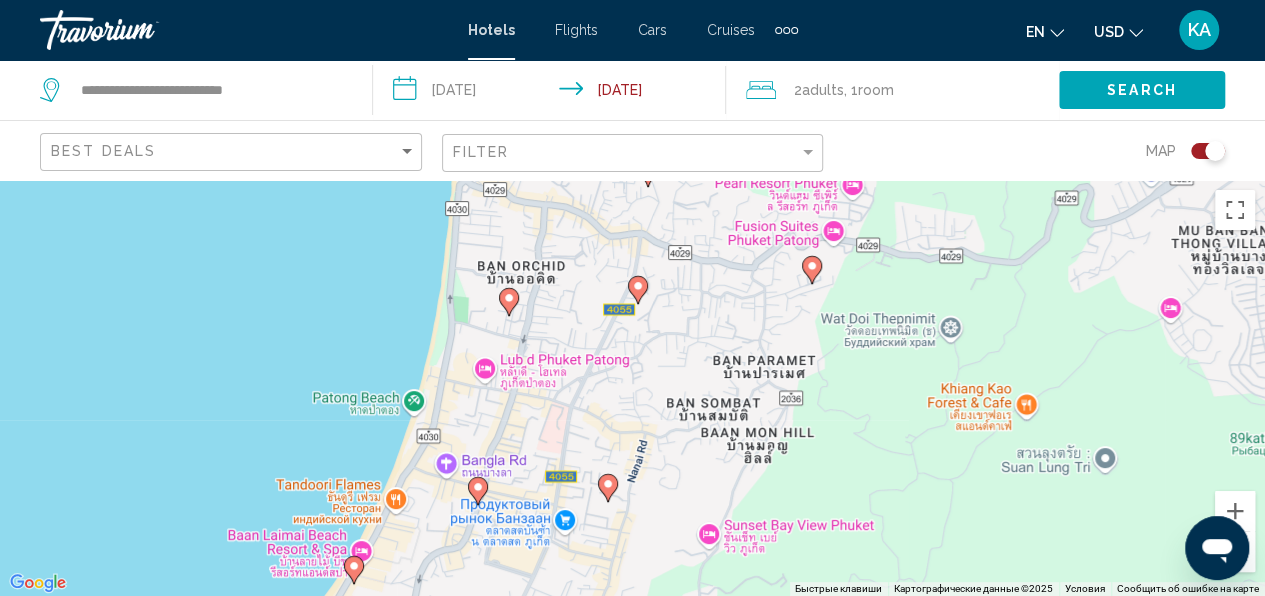drag, startPoint x: 478, startPoint y: 464, endPoint x: 441, endPoint y: 555, distance: 98.23441 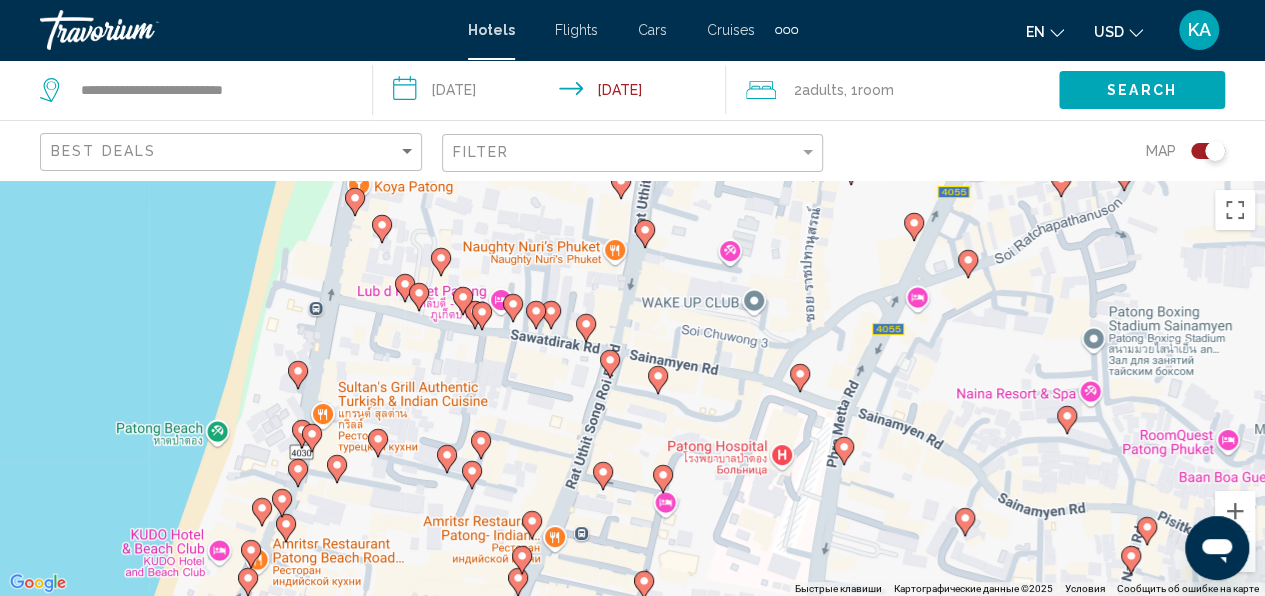 drag, startPoint x: 334, startPoint y: 523, endPoint x: 378, endPoint y: 463, distance: 74.404305 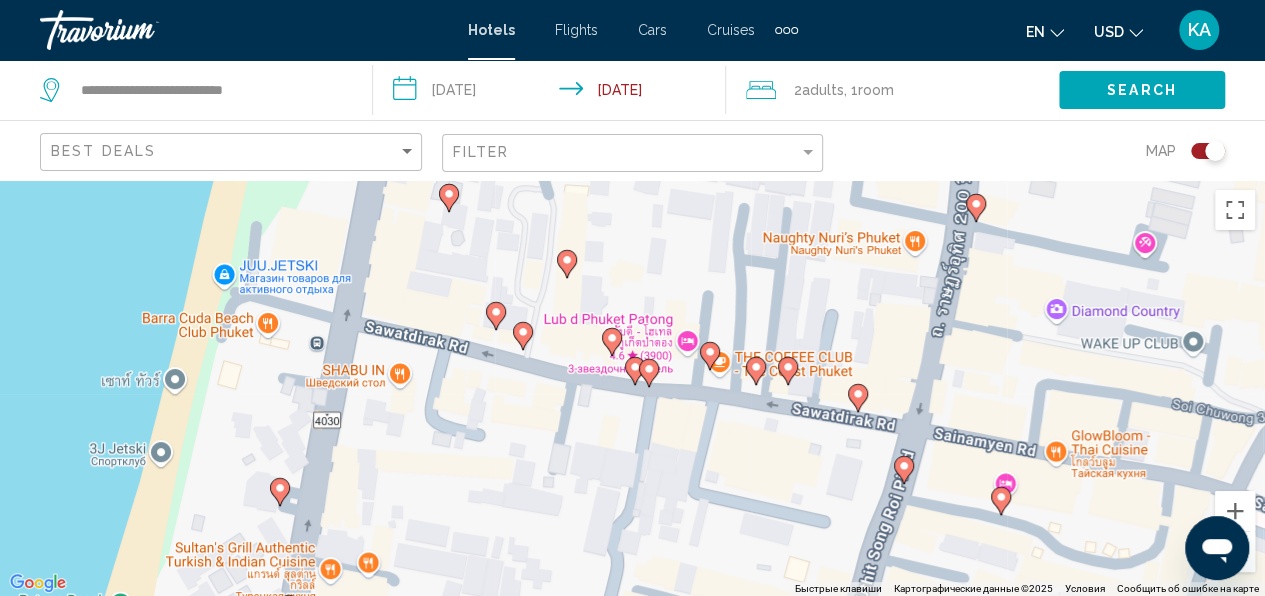 drag, startPoint x: 386, startPoint y: 414, endPoint x: 451, endPoint y: 615, distance: 211.24867 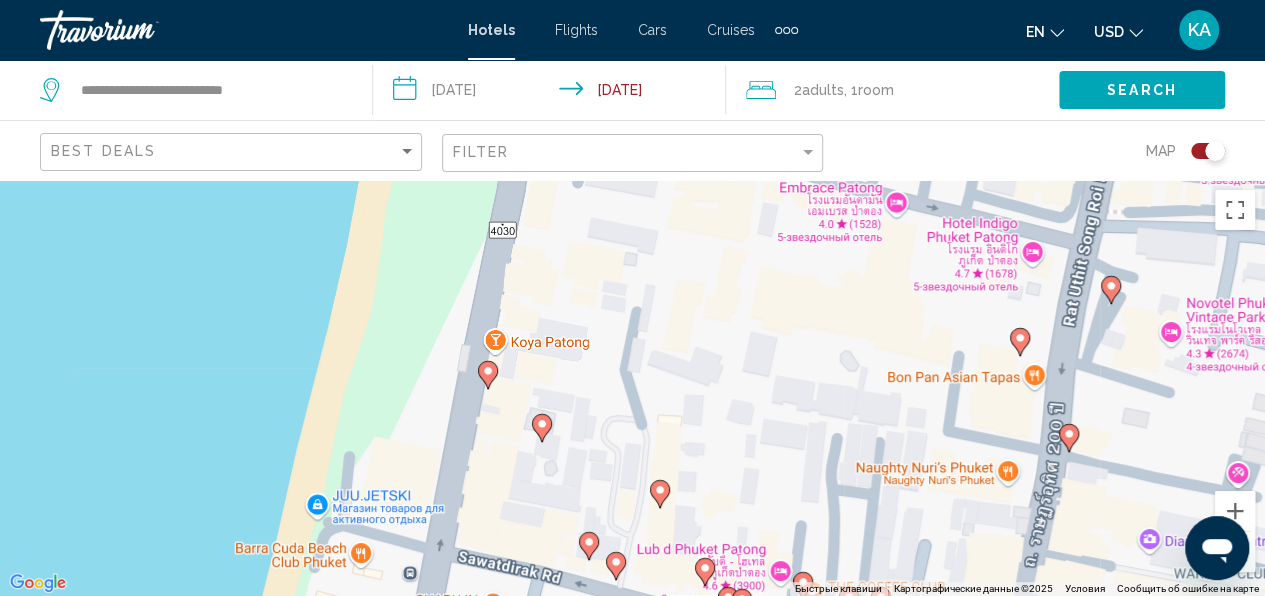 drag, startPoint x: 504, startPoint y: 407, endPoint x: 595, endPoint y: 641, distance: 251.0717 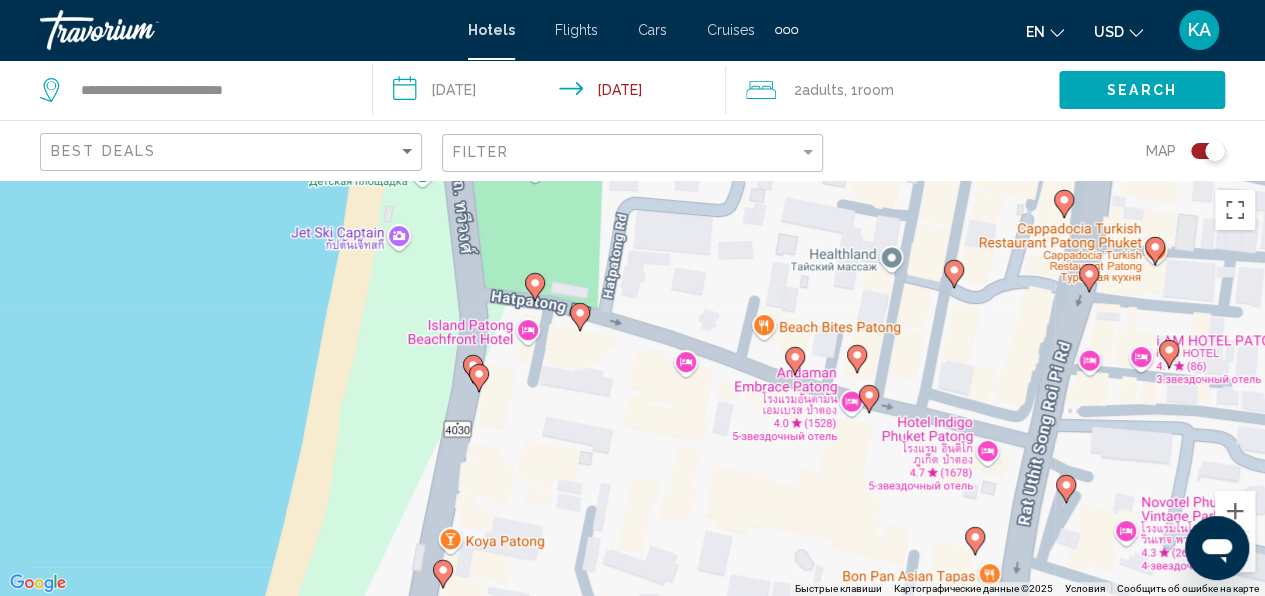 drag, startPoint x: 560, startPoint y: 294, endPoint x: 519, endPoint y: 496, distance: 206.1189 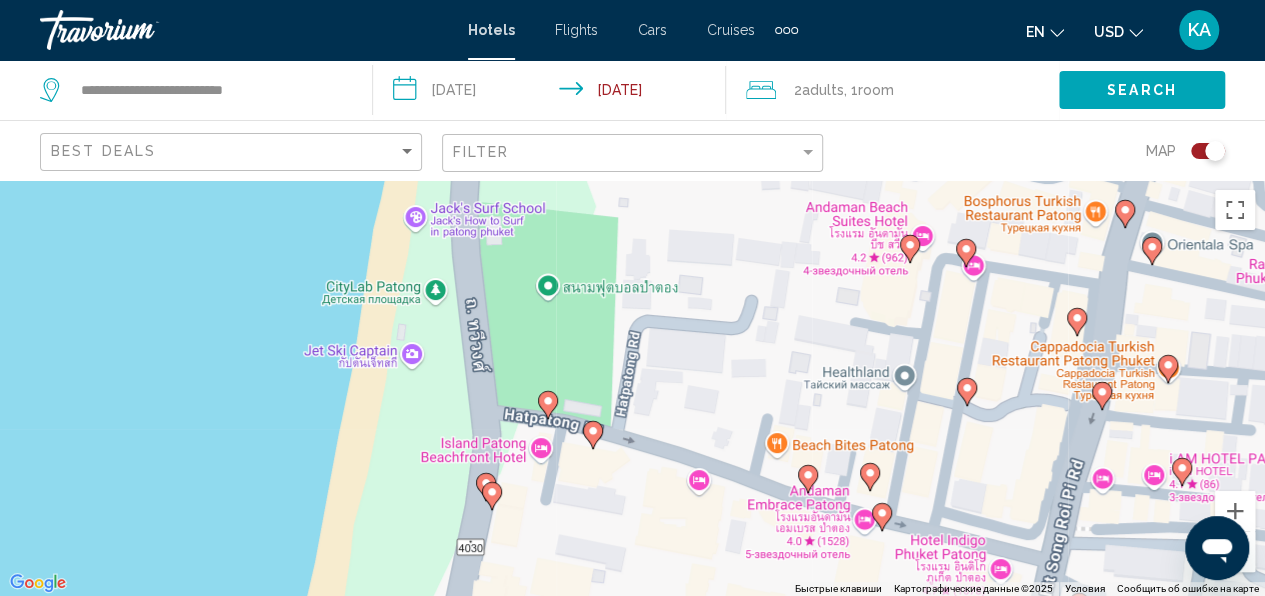 drag, startPoint x: 518, startPoint y: 400, endPoint x: 533, endPoint y: 520, distance: 120.93387 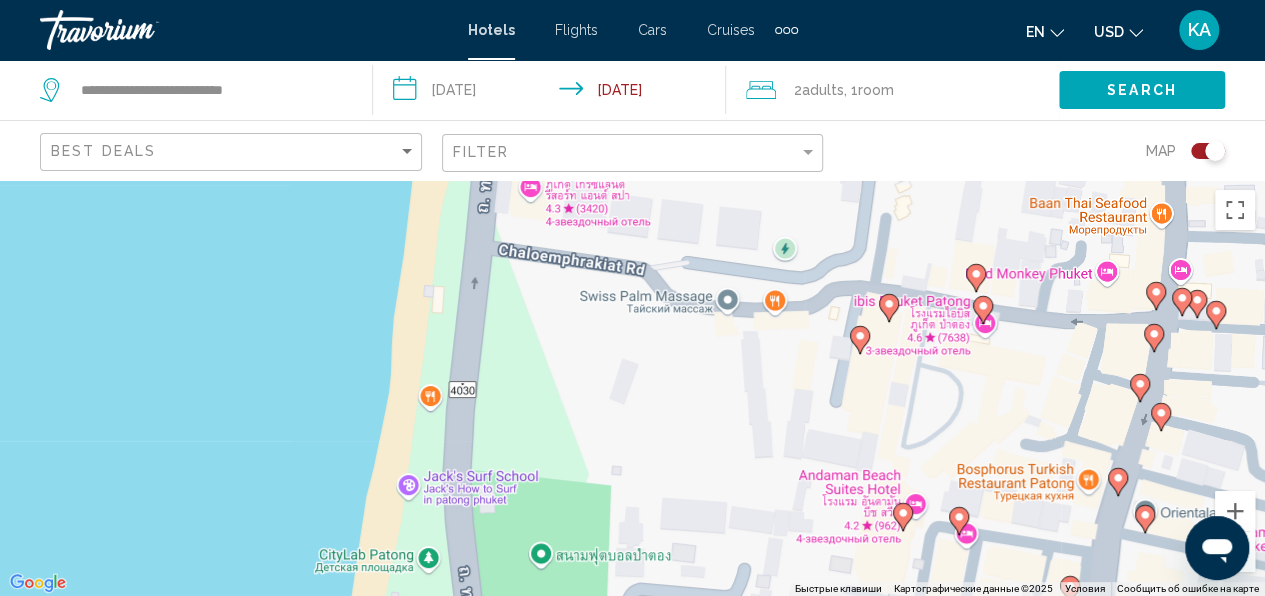 drag, startPoint x: 576, startPoint y: 408, endPoint x: 546, endPoint y: 307, distance: 105.36128 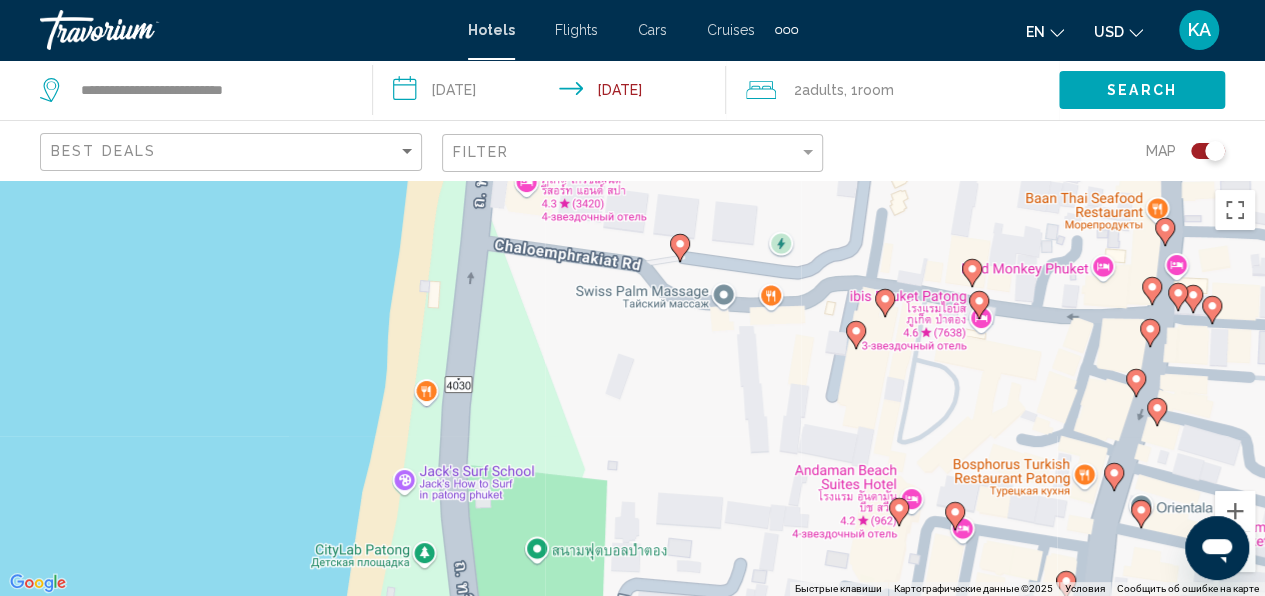 drag, startPoint x: 510, startPoint y: 136, endPoint x: 546, endPoint y: 242, distance: 111.94642 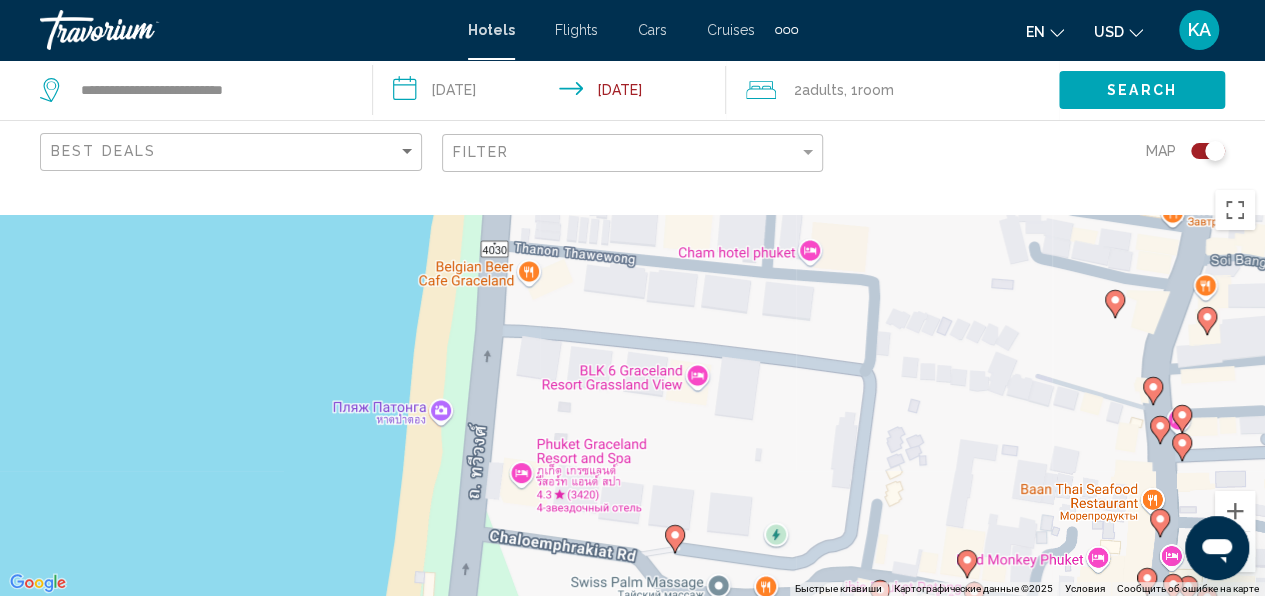 drag, startPoint x: 557, startPoint y: 260, endPoint x: 536, endPoint y: 524, distance: 264.83392 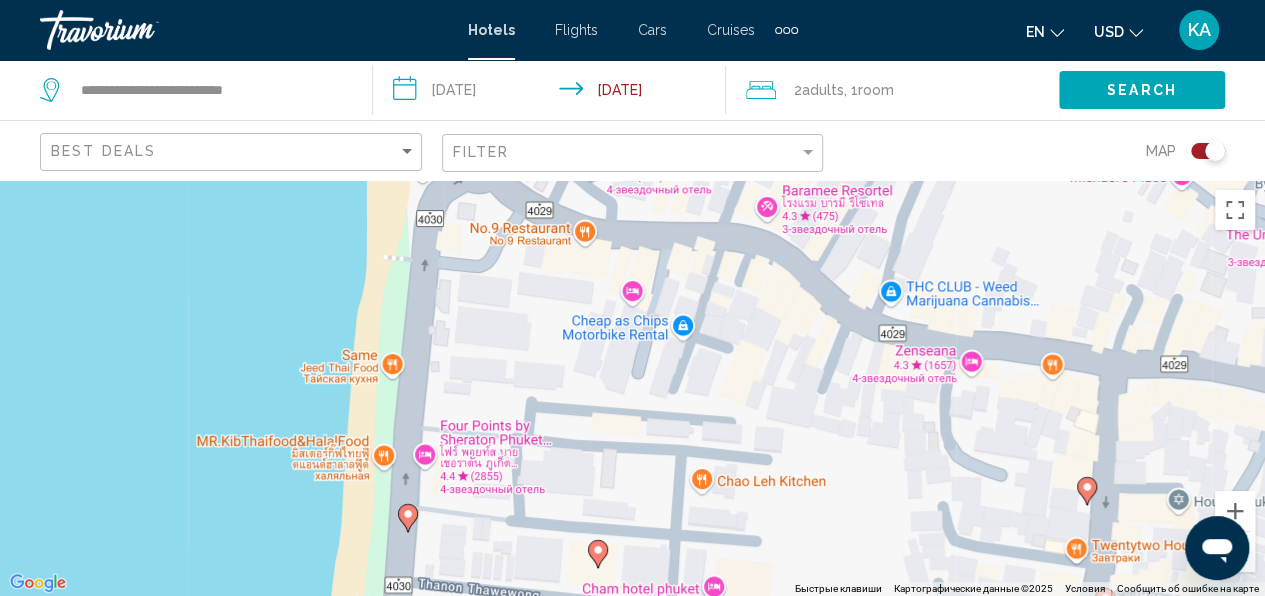 drag, startPoint x: 539, startPoint y: 322, endPoint x: 451, endPoint y: 679, distance: 367.686 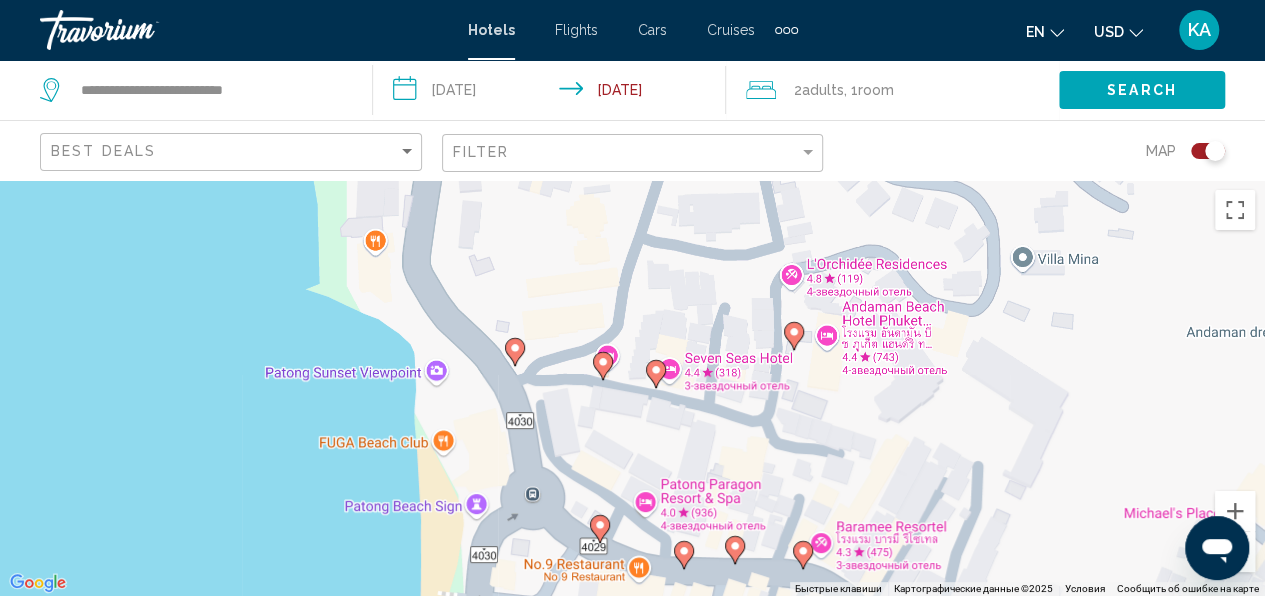 drag, startPoint x: 472, startPoint y: 282, endPoint x: 530, endPoint y: 622, distance: 344.9116 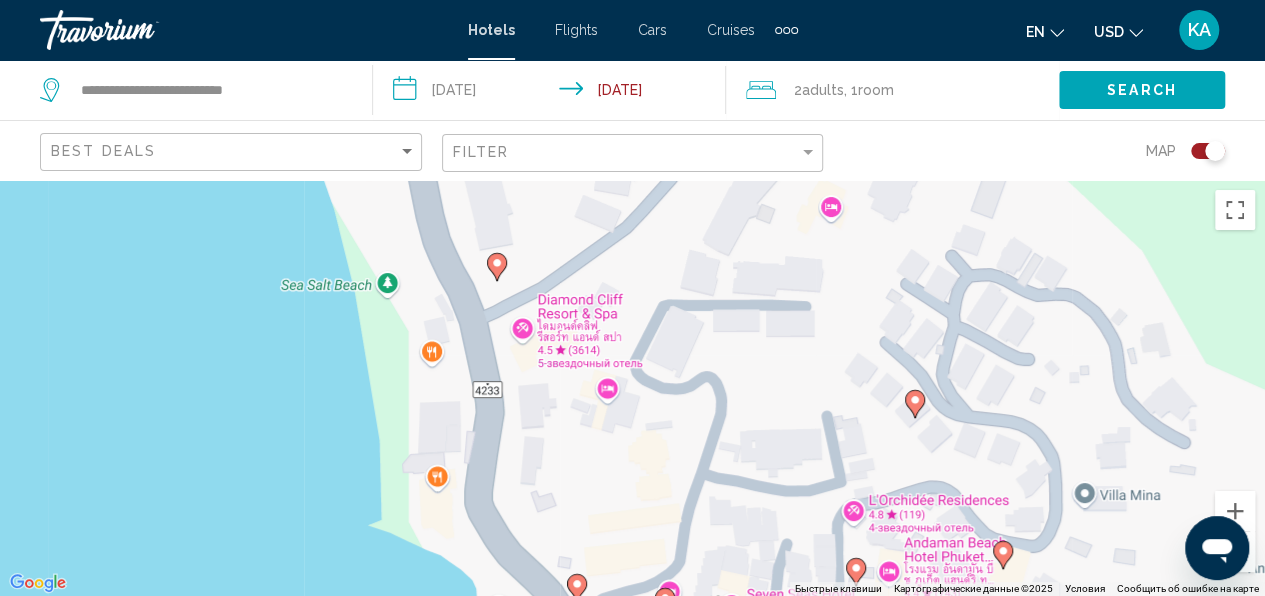 drag, startPoint x: 518, startPoint y: 288, endPoint x: 580, endPoint y: 526, distance: 245.94308 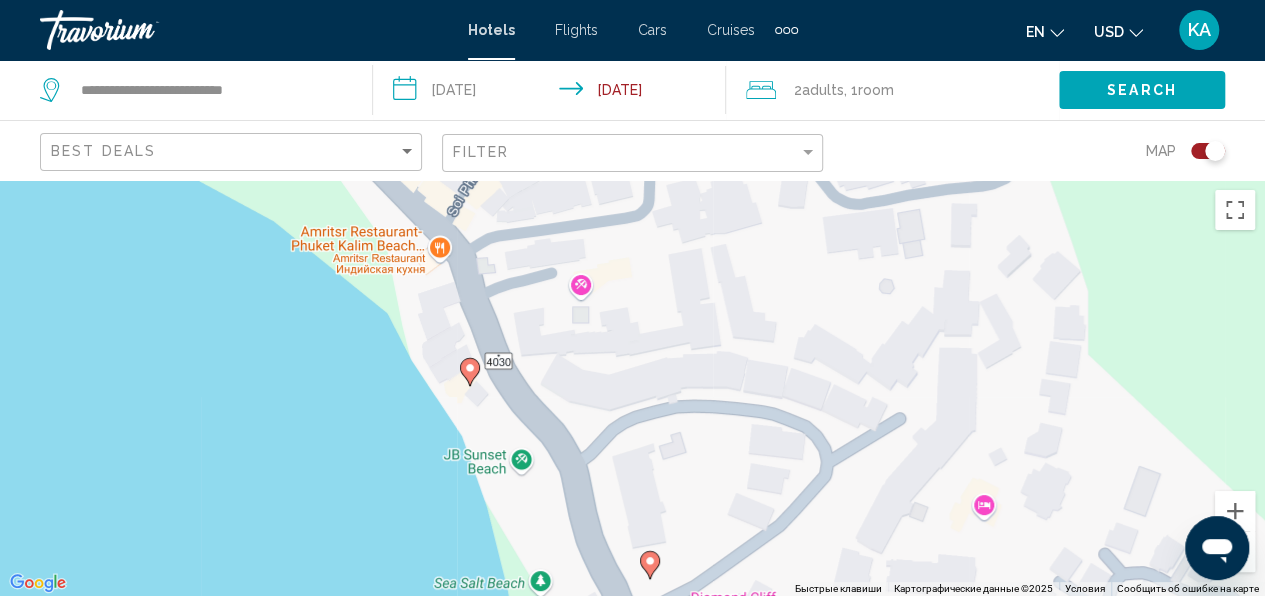 drag, startPoint x: 544, startPoint y: 378, endPoint x: 697, endPoint y: 679, distance: 337.65366 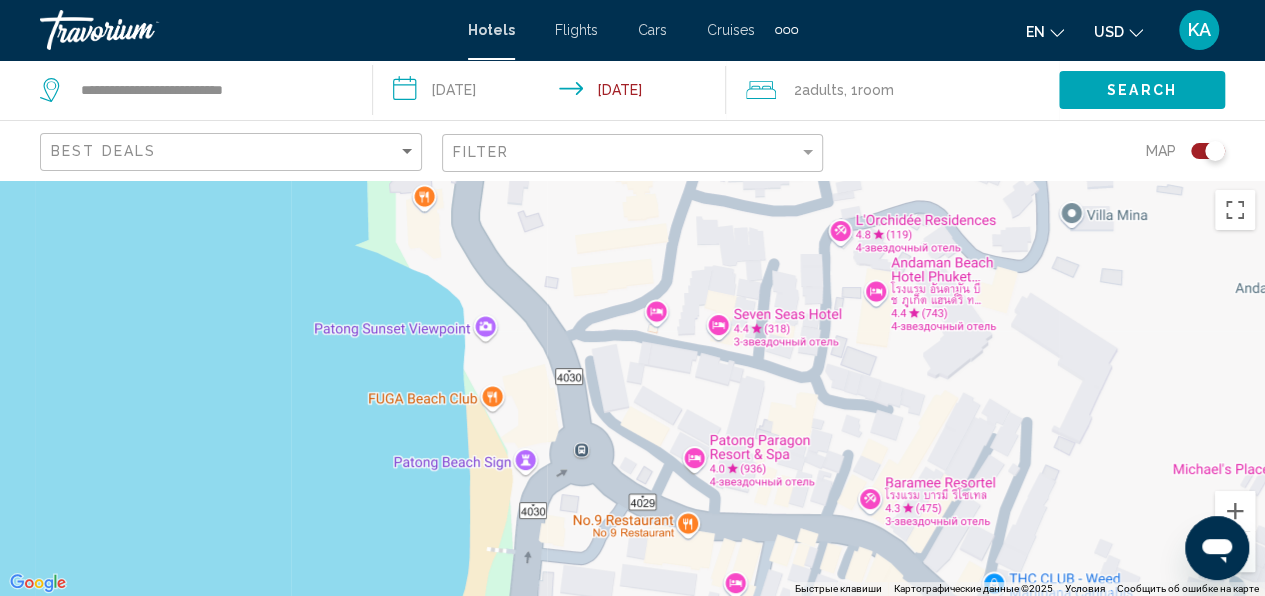 drag, startPoint x: 706, startPoint y: 541, endPoint x: 532, endPoint y: -40, distance: 606.49567 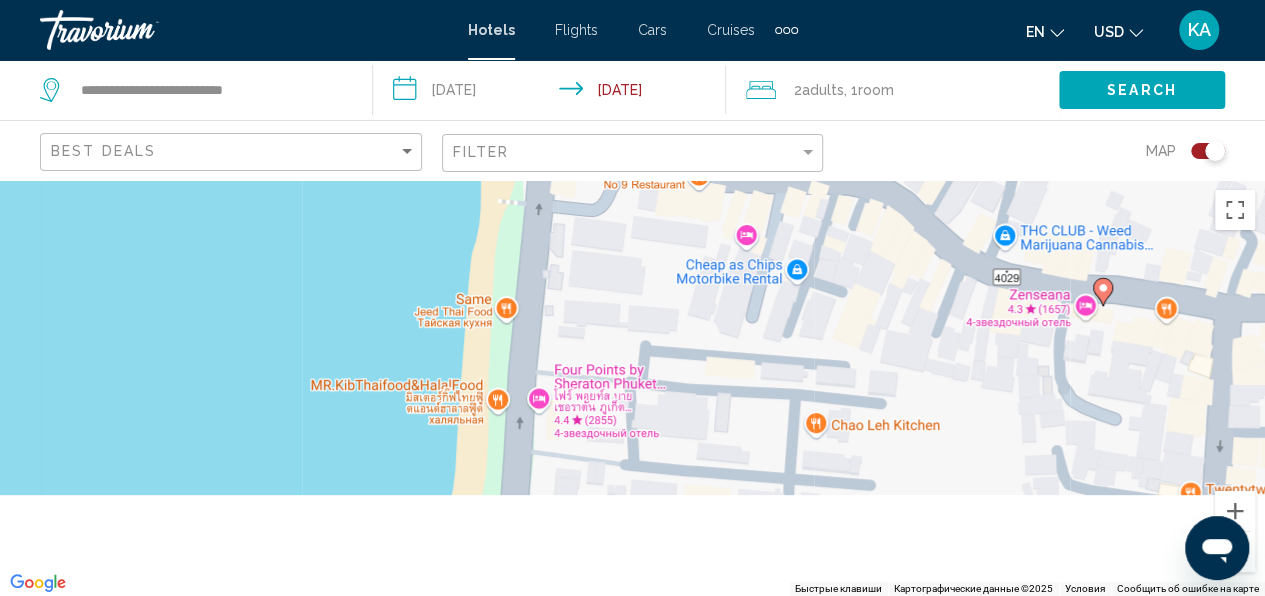 drag, startPoint x: 682, startPoint y: 448, endPoint x: 704, endPoint y: 64, distance: 384.6297 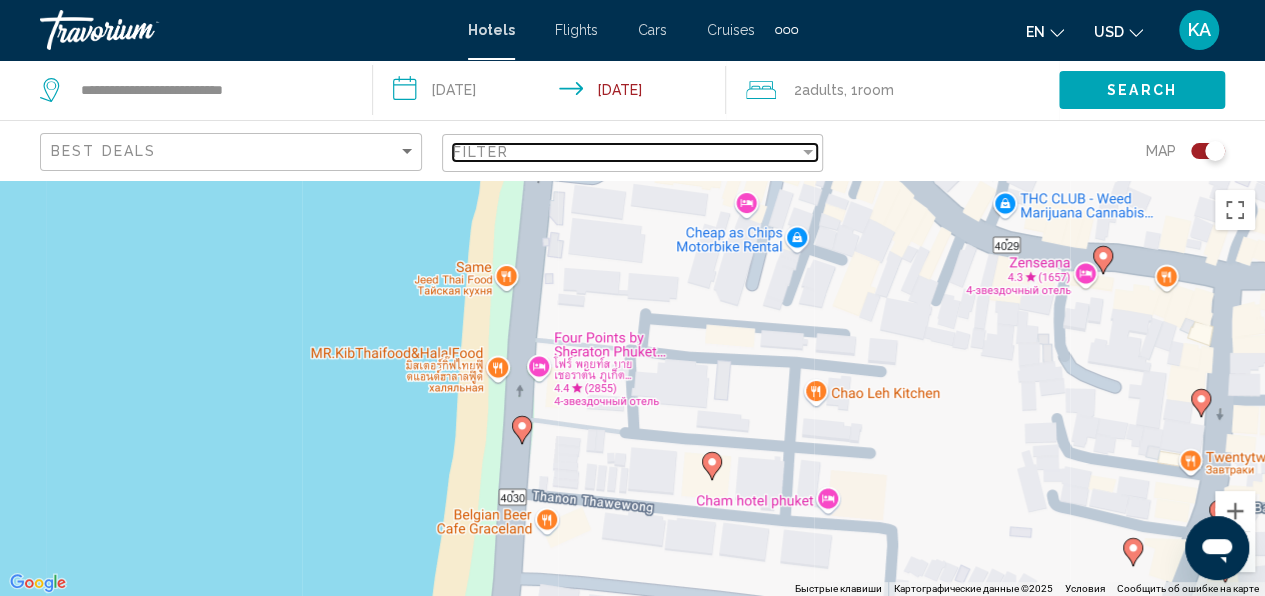 click on "Filter" at bounding box center (626, 152) 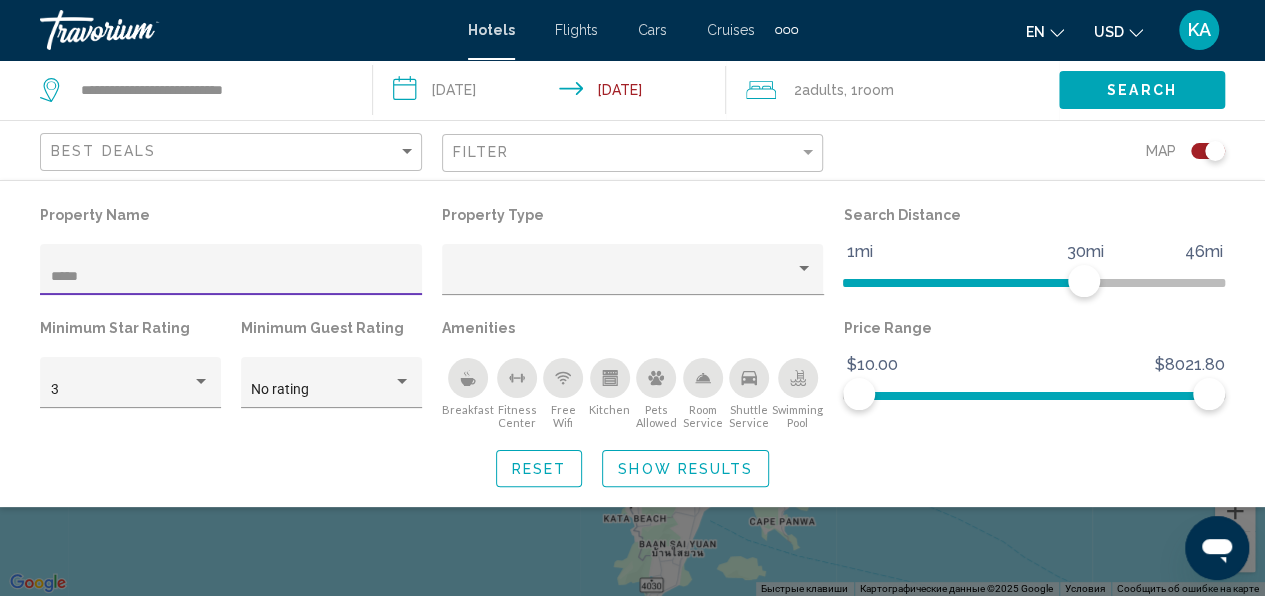 type on "*******" 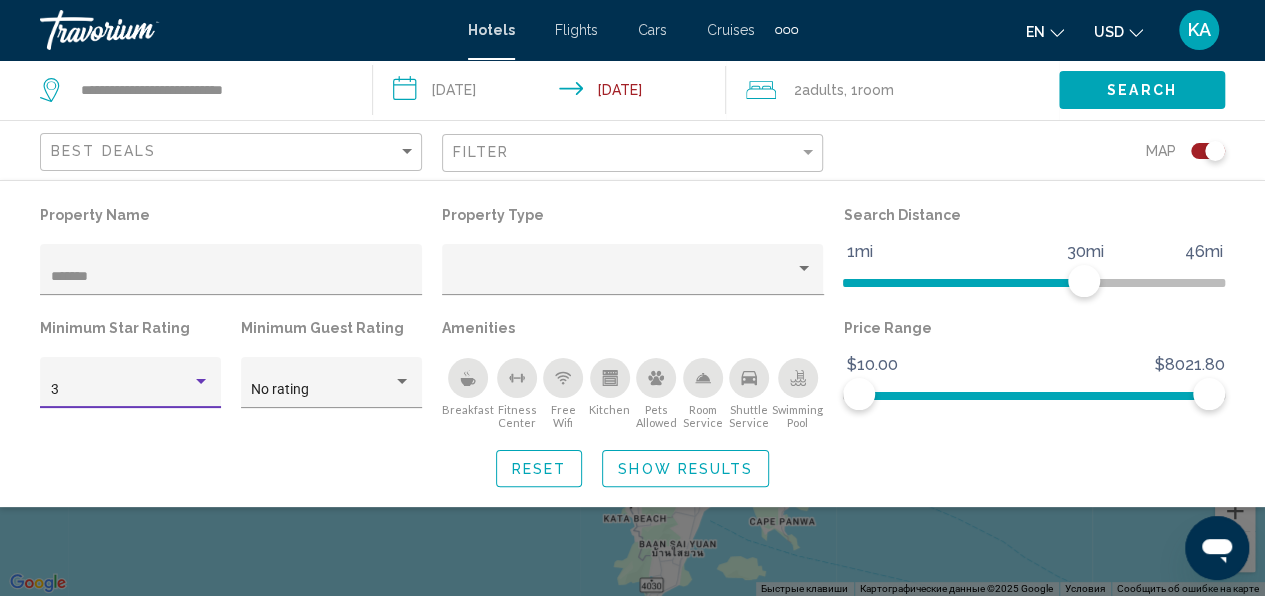 click on "3" at bounding box center [122, 390] 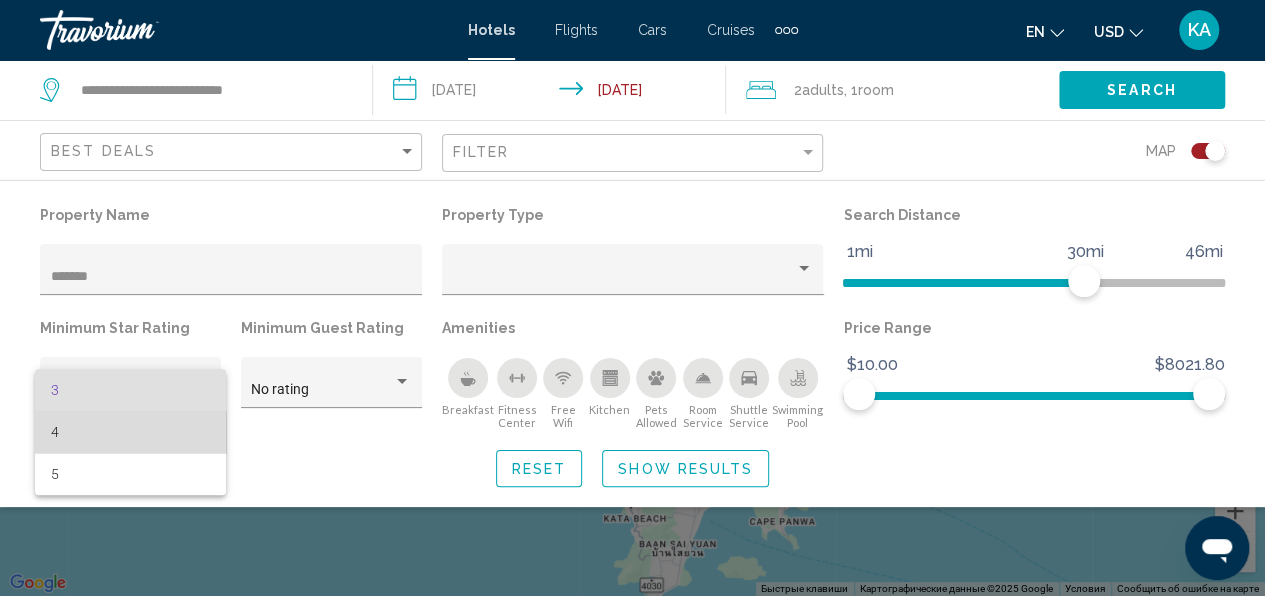 click on "4" at bounding box center (131, 432) 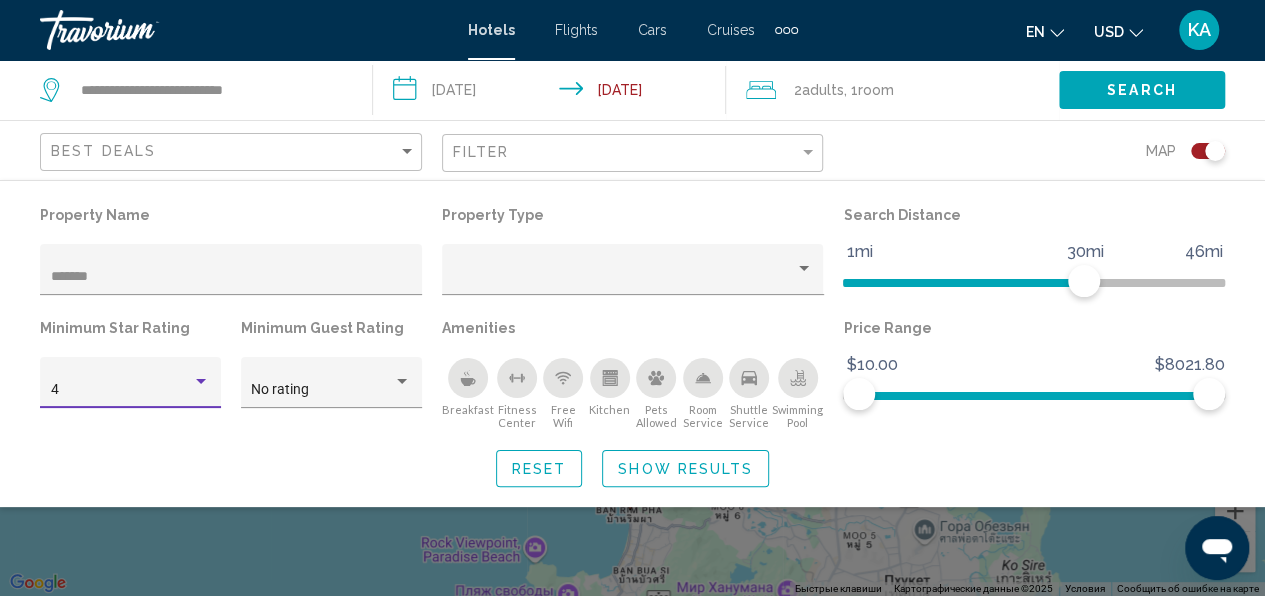 click on "Show Results" 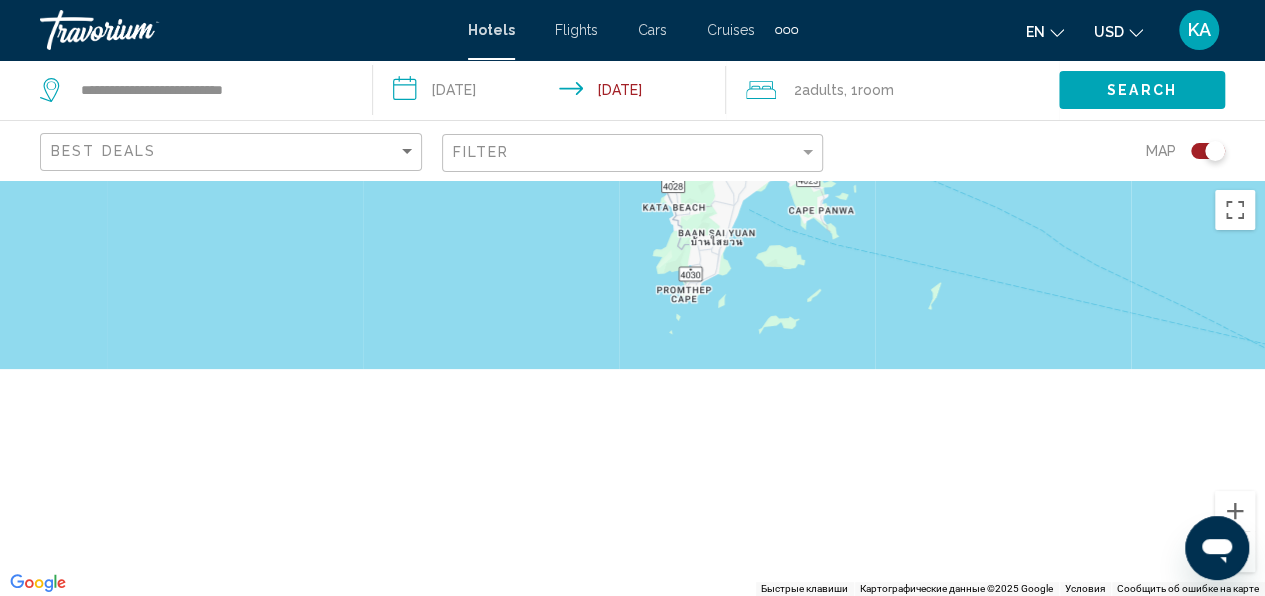 drag, startPoint x: 740, startPoint y: 503, endPoint x: 738, endPoint y: -7, distance: 510.00394 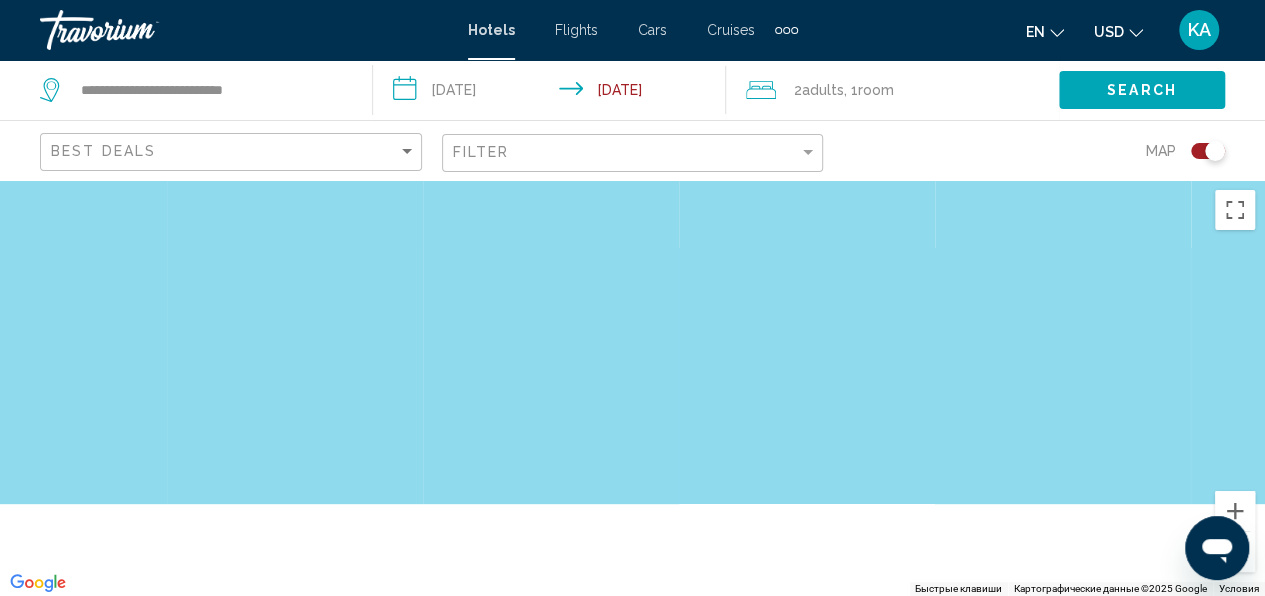 drag, startPoint x: 750, startPoint y: 512, endPoint x: 818, endPoint y: 202, distance: 317.37045 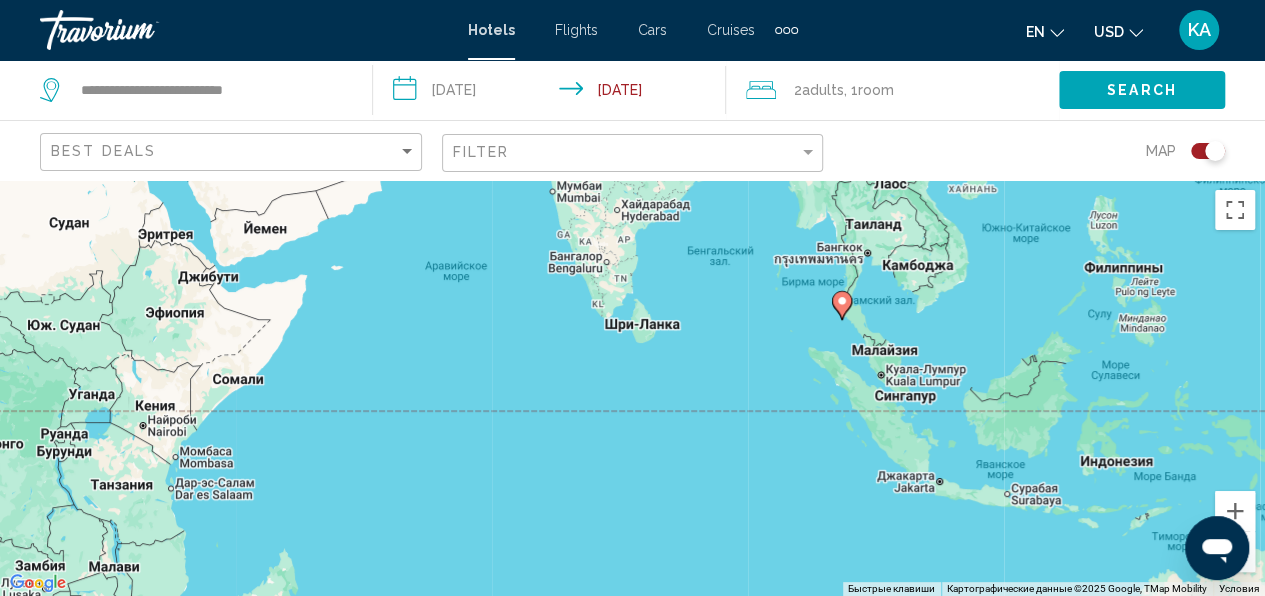 click on "Map" 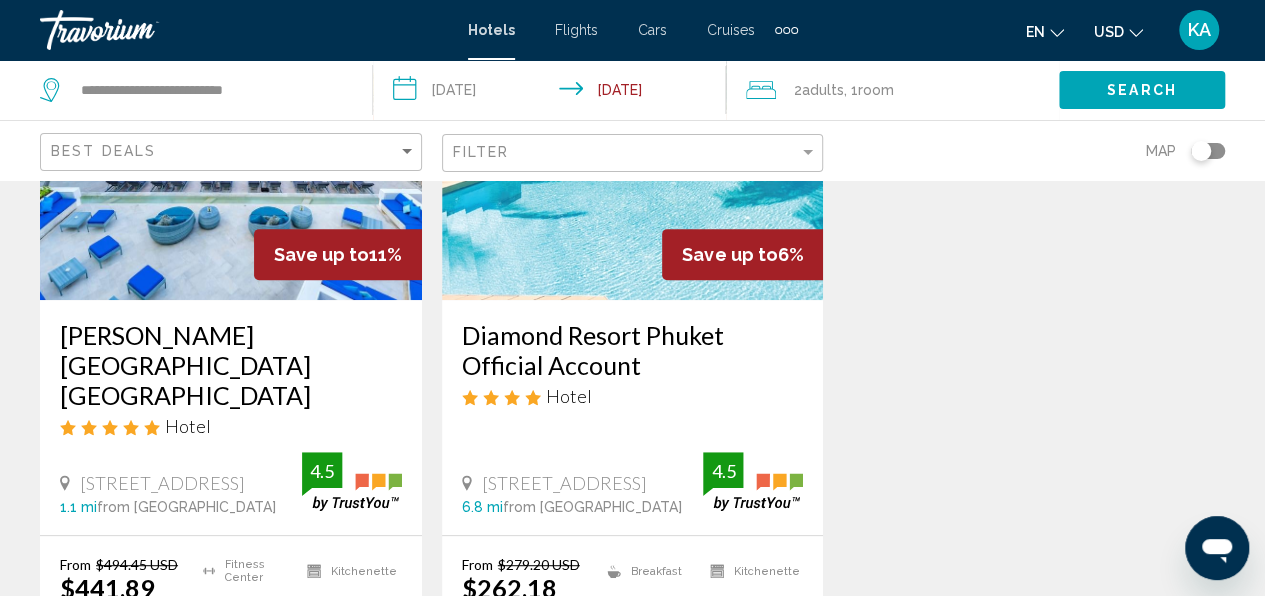 scroll, scrollTop: 400, scrollLeft: 0, axis: vertical 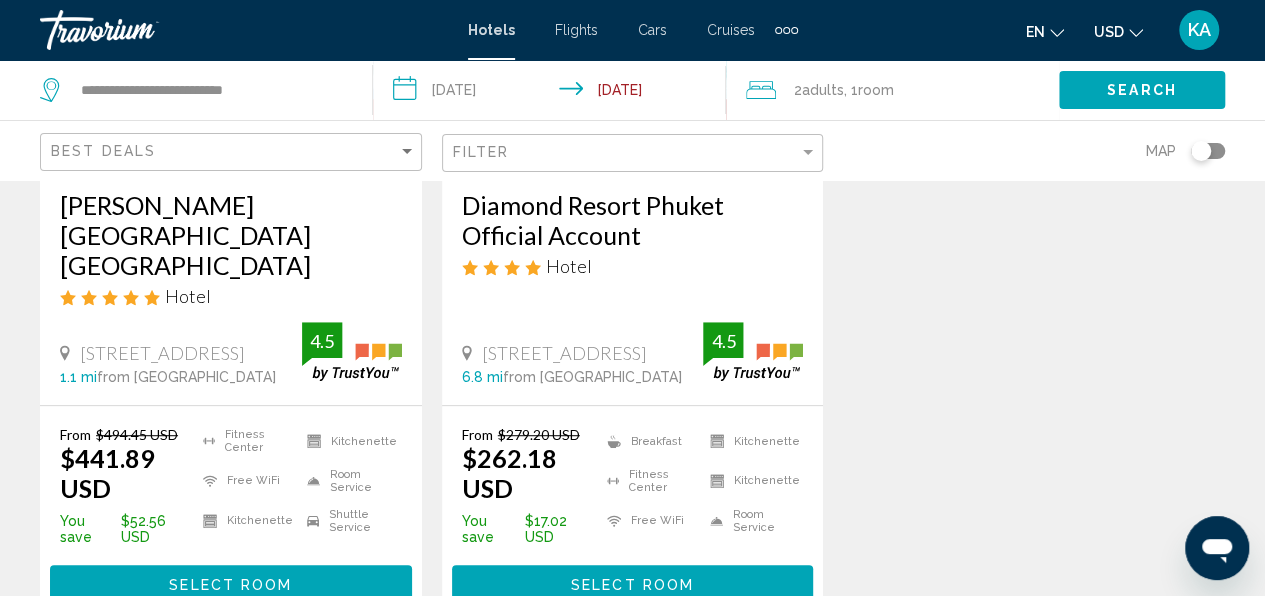 click on "[PERSON_NAME][GEOGRAPHIC_DATA] [GEOGRAPHIC_DATA]
Hotel
[STREET_ADDRESS] 1.1 mi  from [GEOGRAPHIC_DATA] from hotel 4.5" at bounding box center [231, 287] 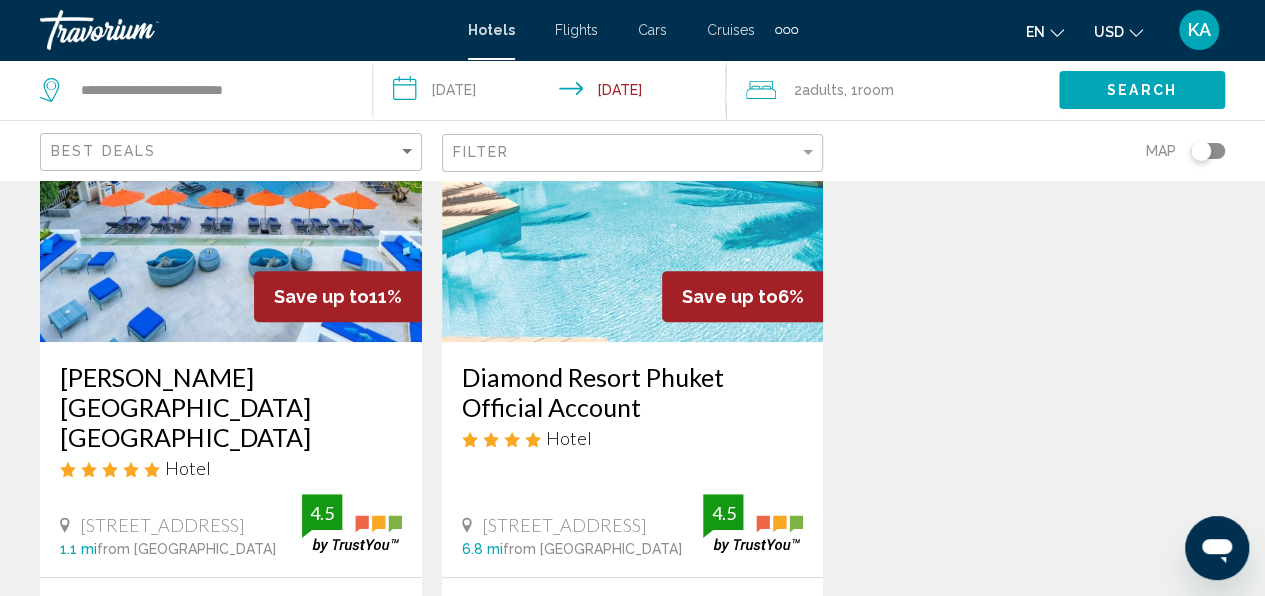 scroll, scrollTop: 200, scrollLeft: 0, axis: vertical 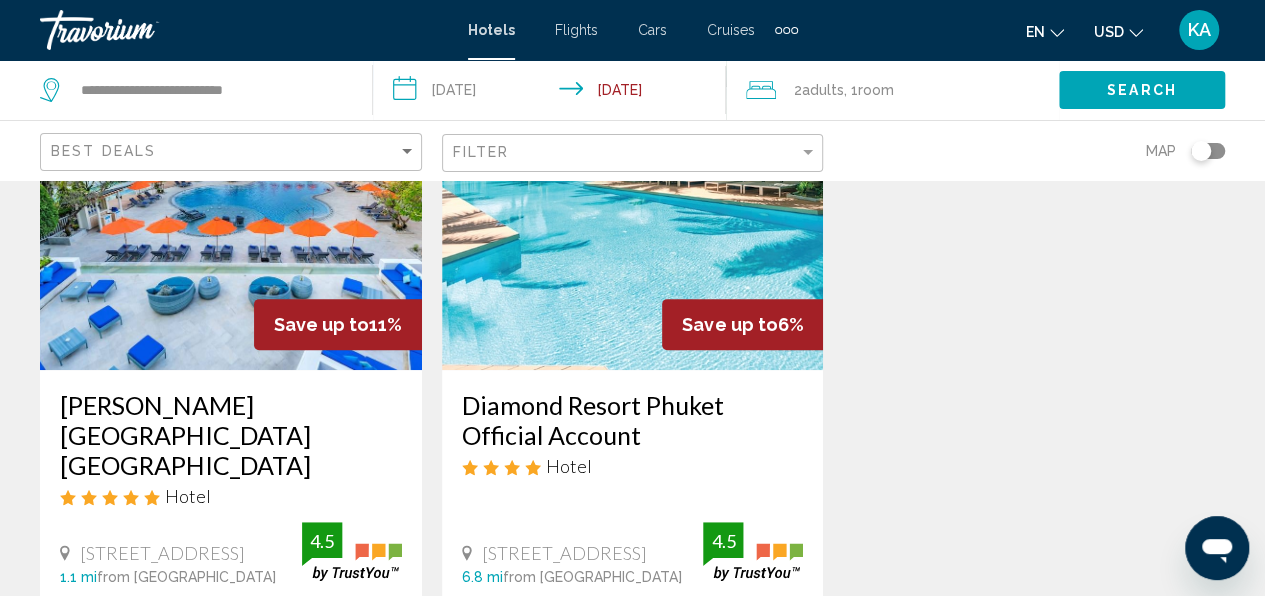 click at bounding box center [231, 210] 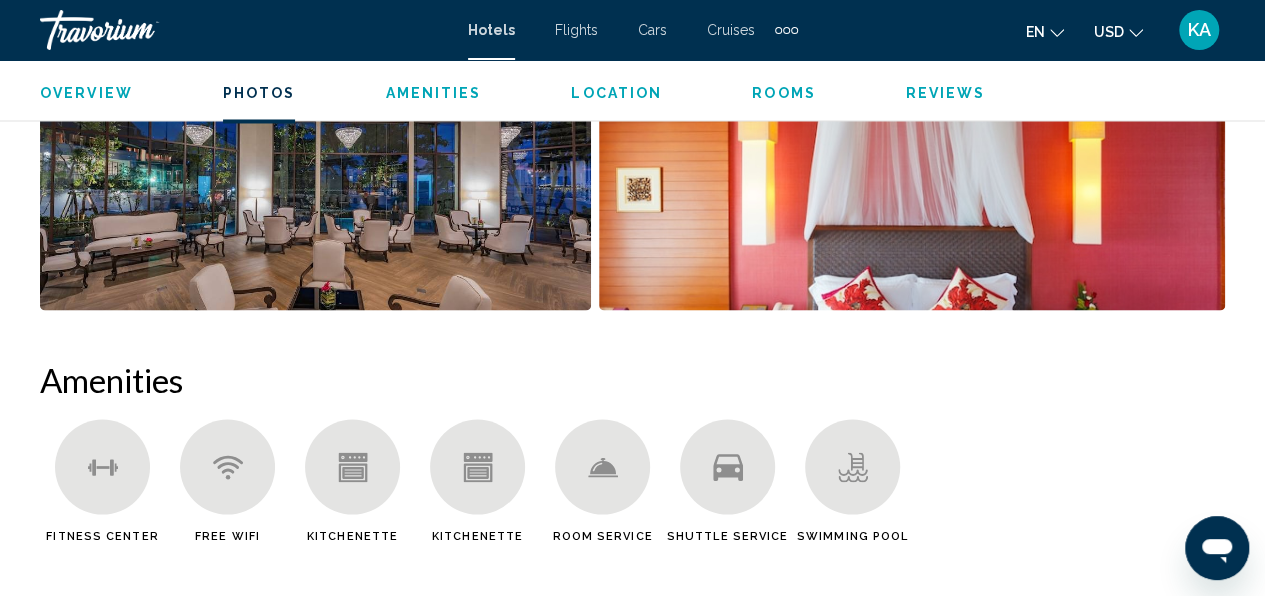 scroll, scrollTop: 1340, scrollLeft: 0, axis: vertical 